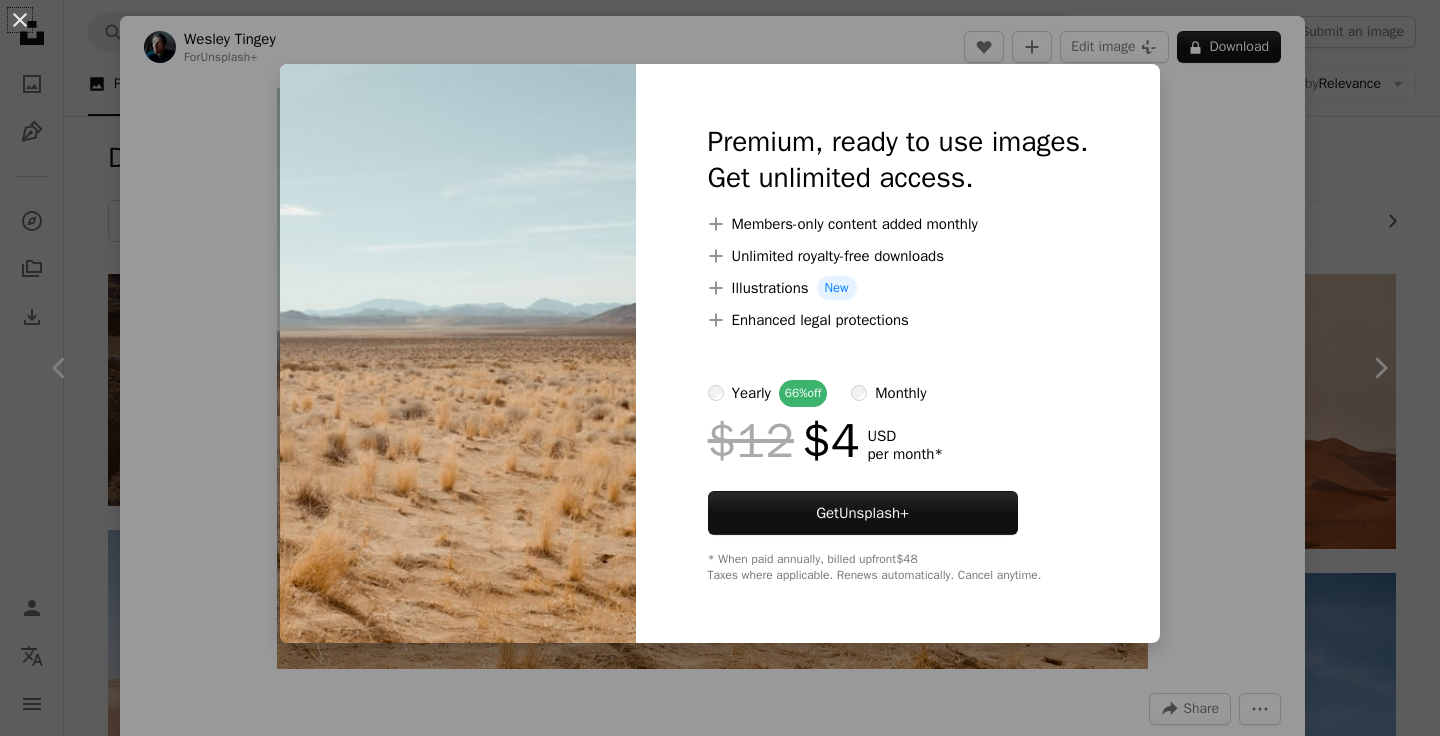 scroll, scrollTop: 0, scrollLeft: 0, axis: both 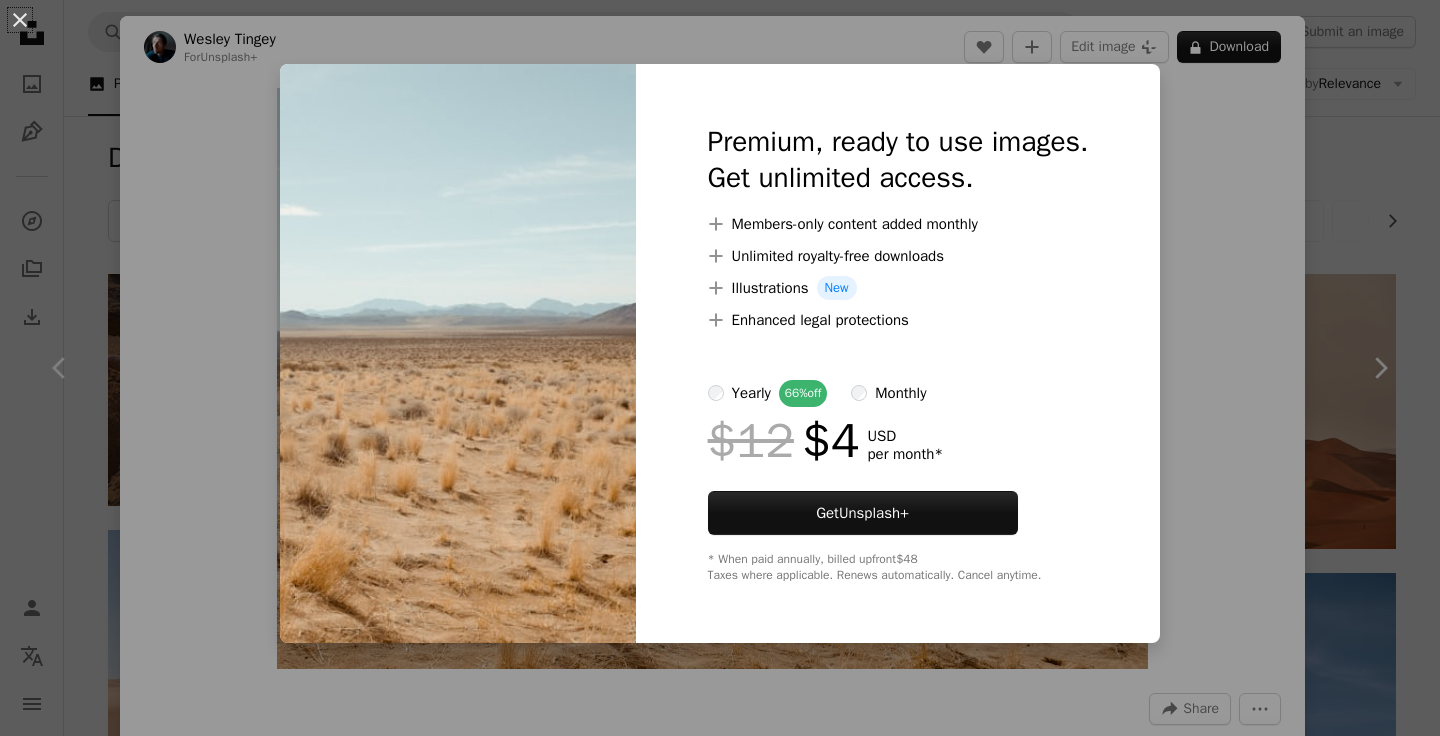 click on "Premium, ready to use images. Get unlimited access. A plus sign Members-only content added monthly A plus sign Unlimited royalty-free downloads A plus sign Illustrations  New A plus sign Enhanced legal protections yearly 66%  off monthly $12   $4 USD per month * Get  Unsplash+ * When paid annually, billed upfront  $48 Taxes where applicable. Renews automatically. Cancel anytime." at bounding box center (898, 353) 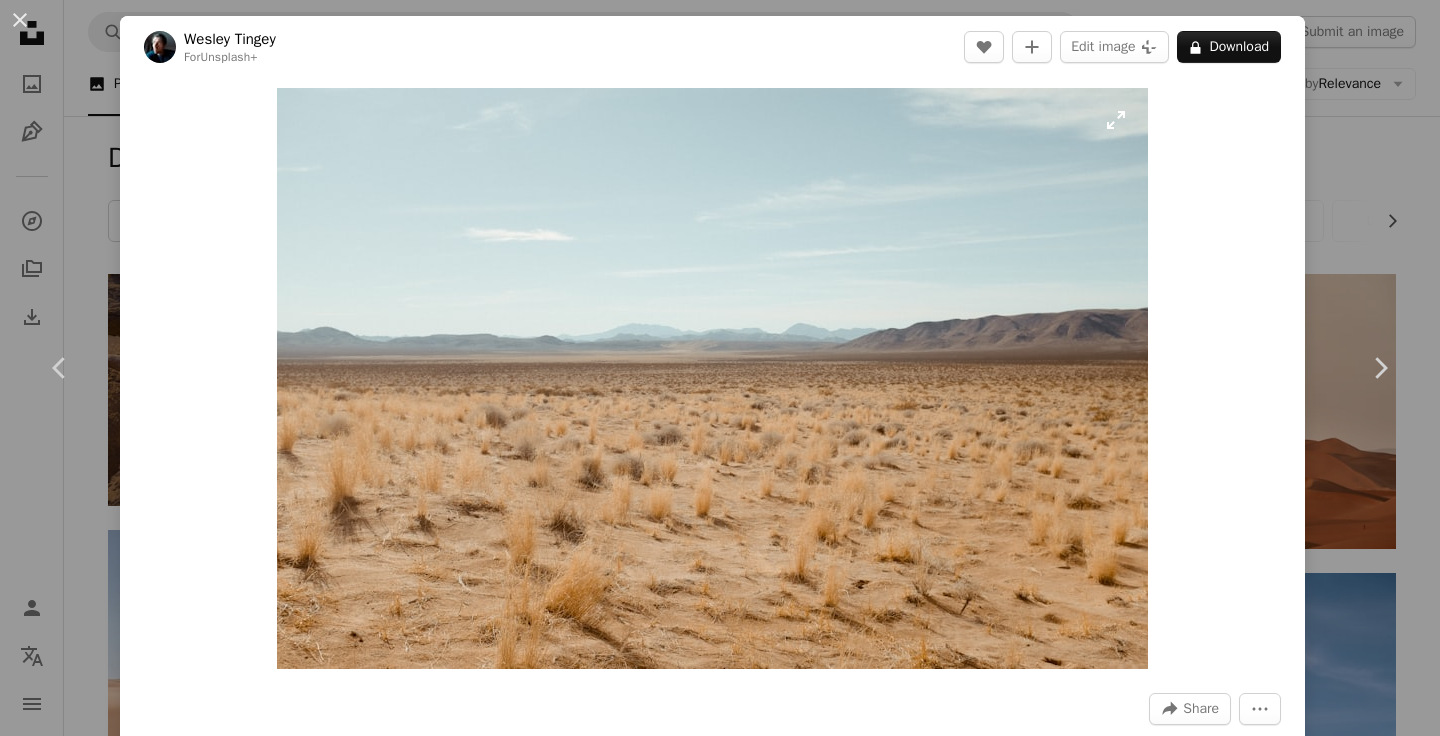 click at bounding box center (712, 378) 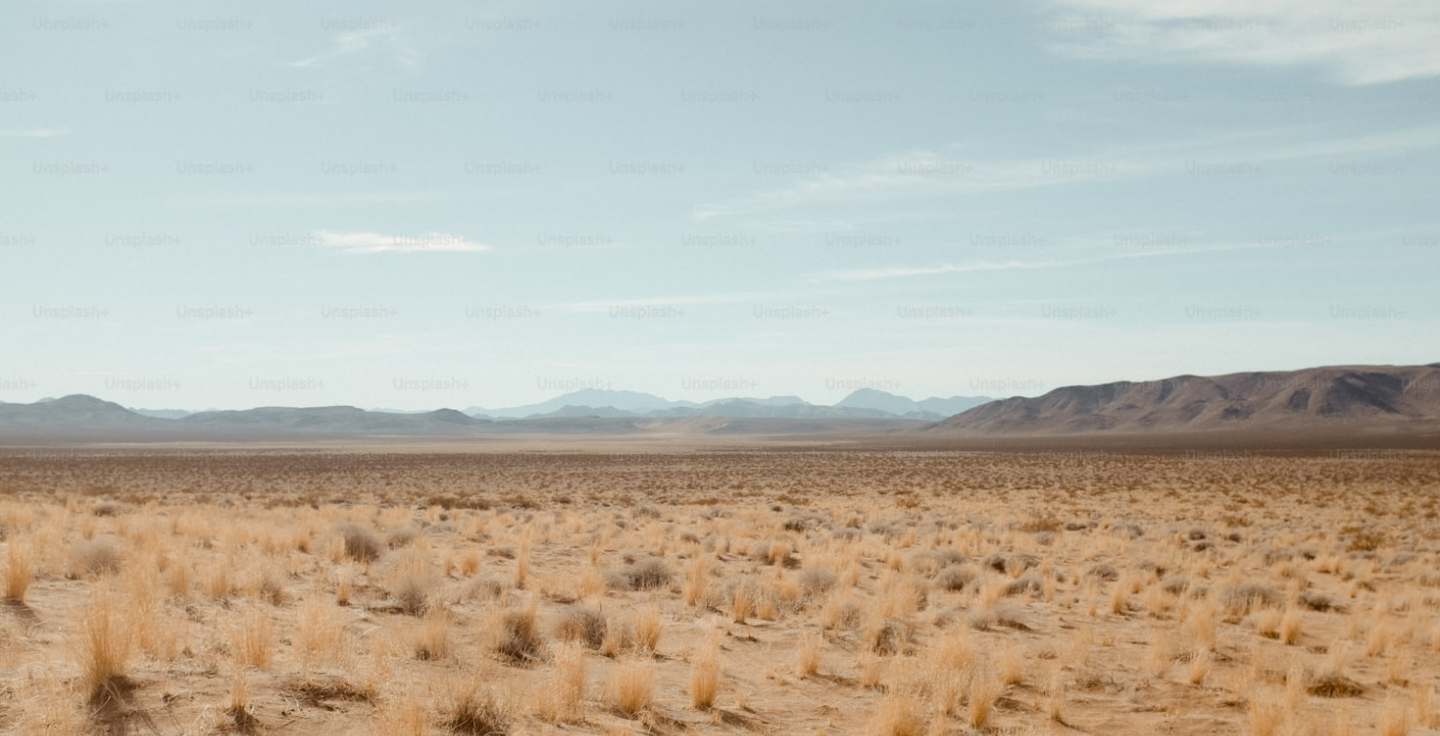 scroll, scrollTop: 112, scrollLeft: 0, axis: vertical 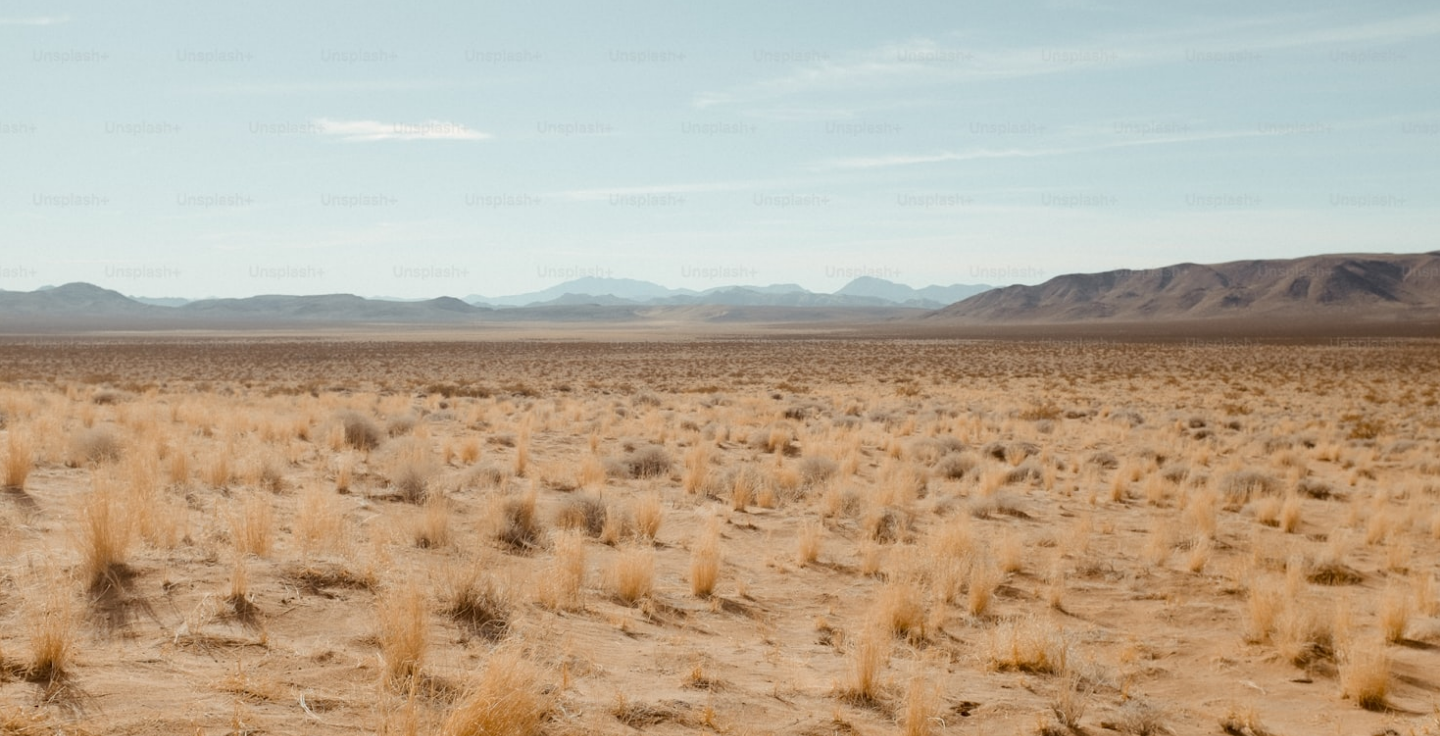 click at bounding box center [720, 368] 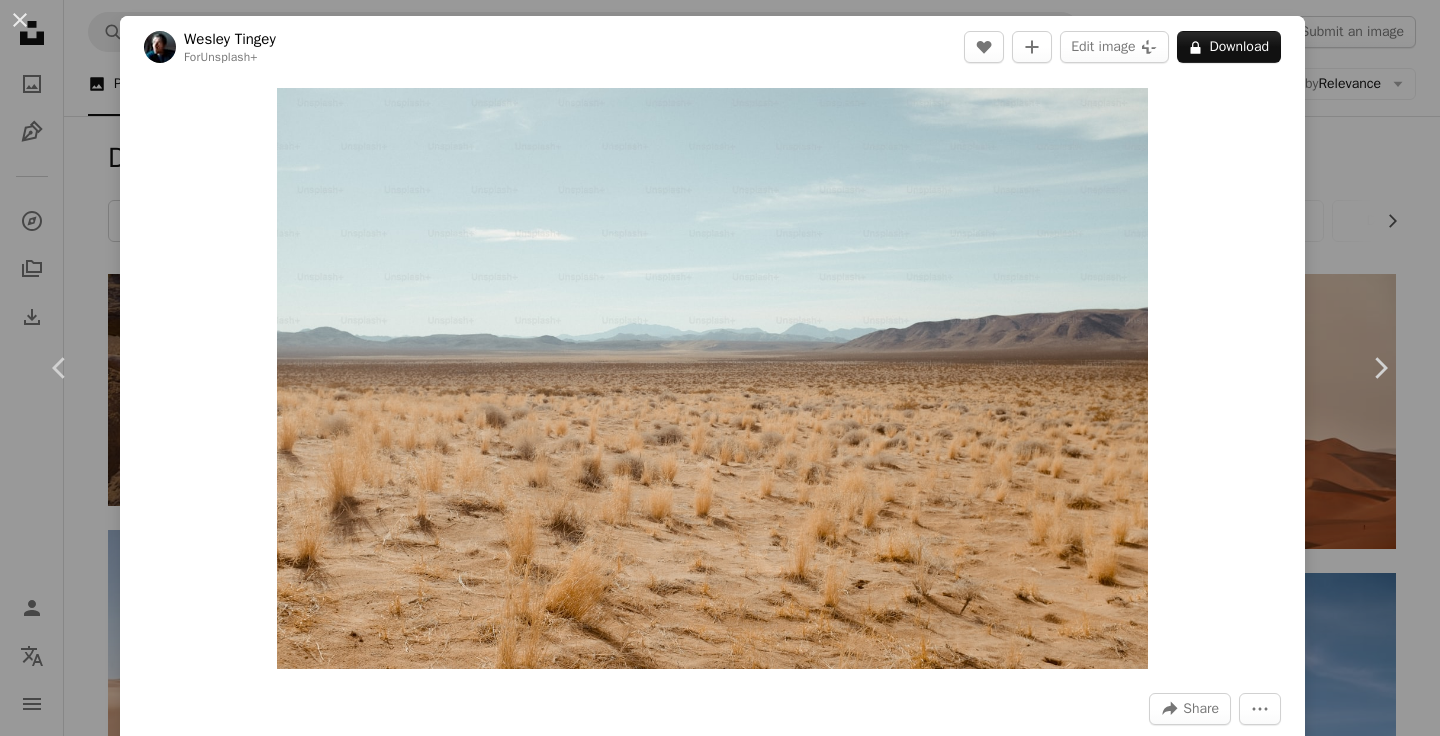 click on "An X shape Chevron left Chevron right For  Unsplash+ A lock   Download Zoom in A forward-right arrow Share More Actions Calendar outlined Published on  December 26, 2022 Safety Licensed under the  Unsplash+ License desert Las Vegas america american city nevada dry land water scarcity desolate terra arid Free images From this series Plus sign for Unsplash+ Related images Plus sign for Unsplash+ For  Unsplash+ A lock   Download Plus sign for Unsplash+ For  Unsplash+ A lock   Download Plus sign for Unsplash+ For  Unsplash+ A lock   Download Plus sign for Unsplash+ For  Unsplash+ A lock   Download Plus sign for Unsplash+ Curated Lifestyle For  Unsplash+ A lock   Download Plus sign for Unsplash+ For  Unsplash+ A lock   Download Plus sign for Unsplash+" at bounding box center (720, 368) 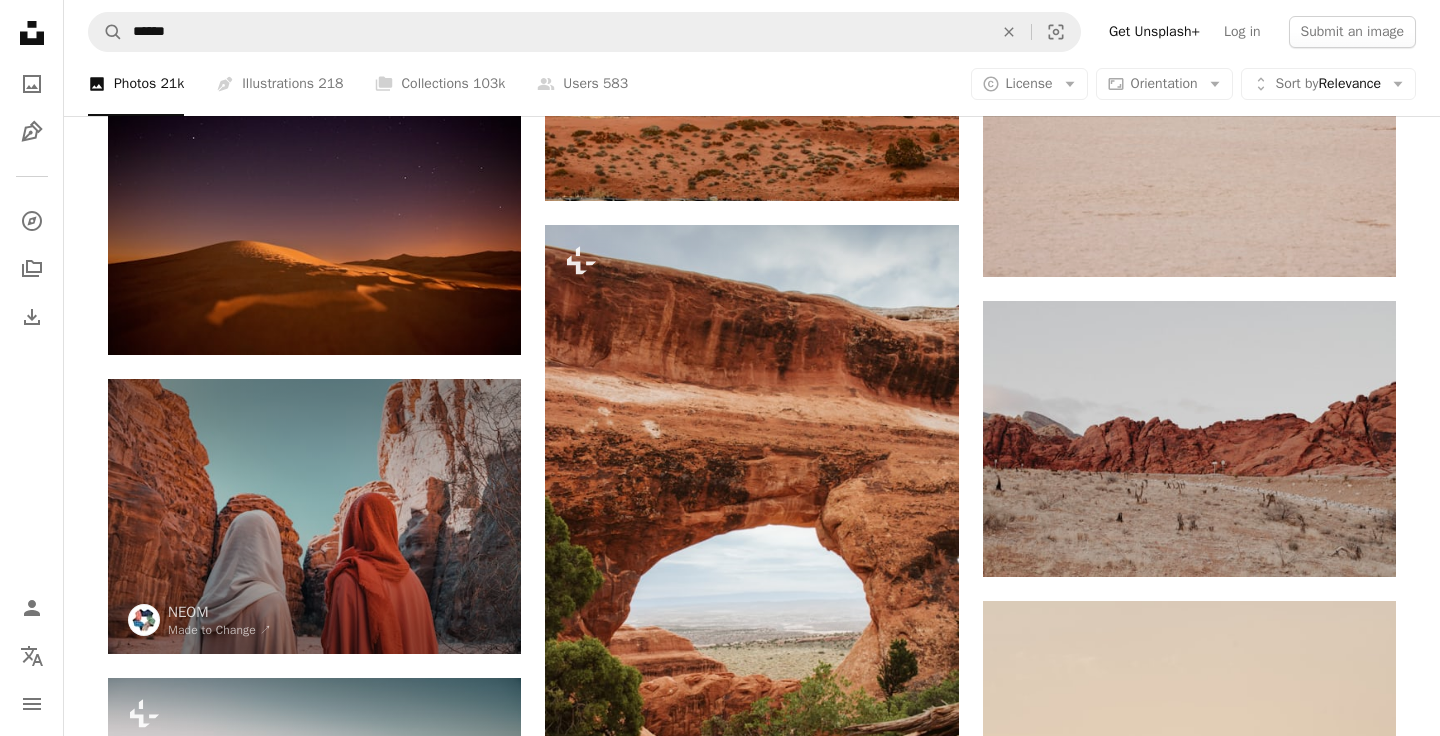scroll, scrollTop: 1603, scrollLeft: 0, axis: vertical 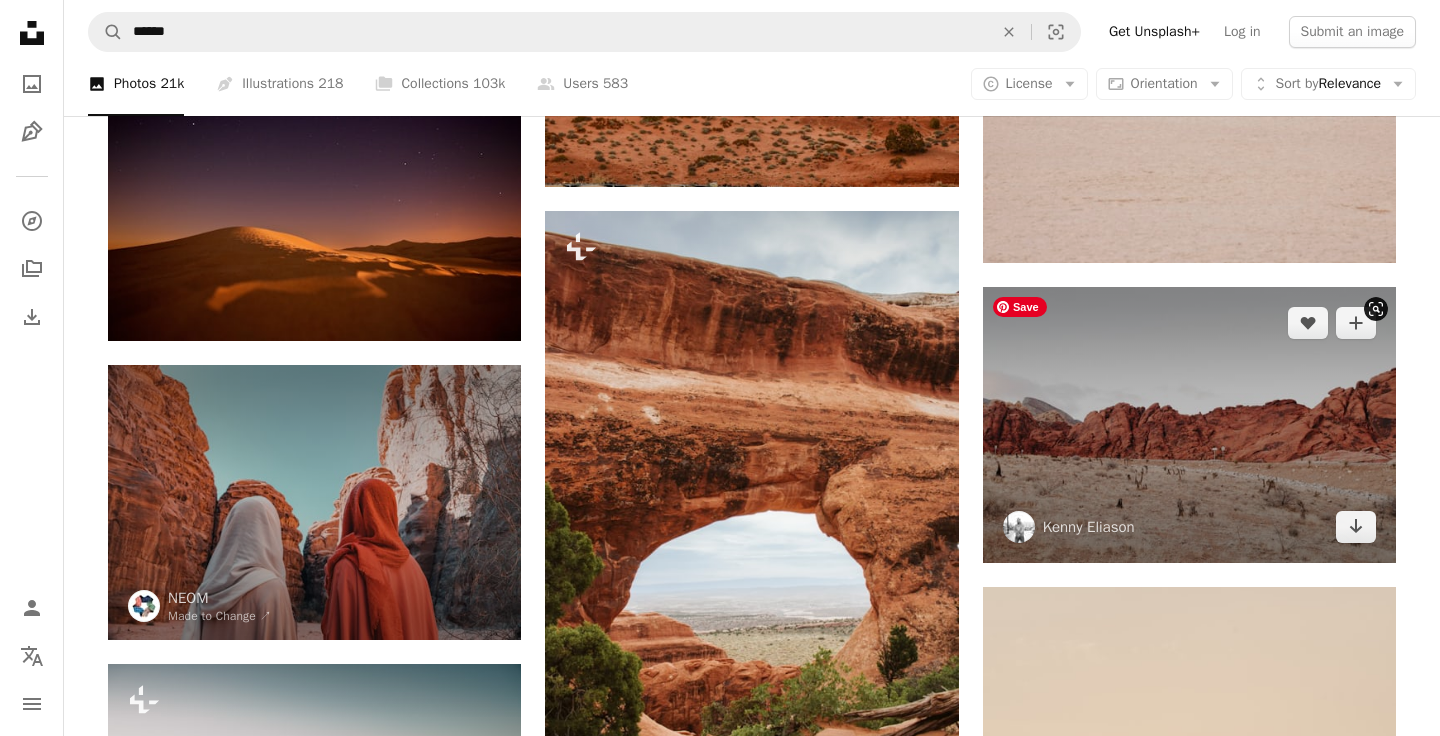 click at bounding box center [1189, 424] 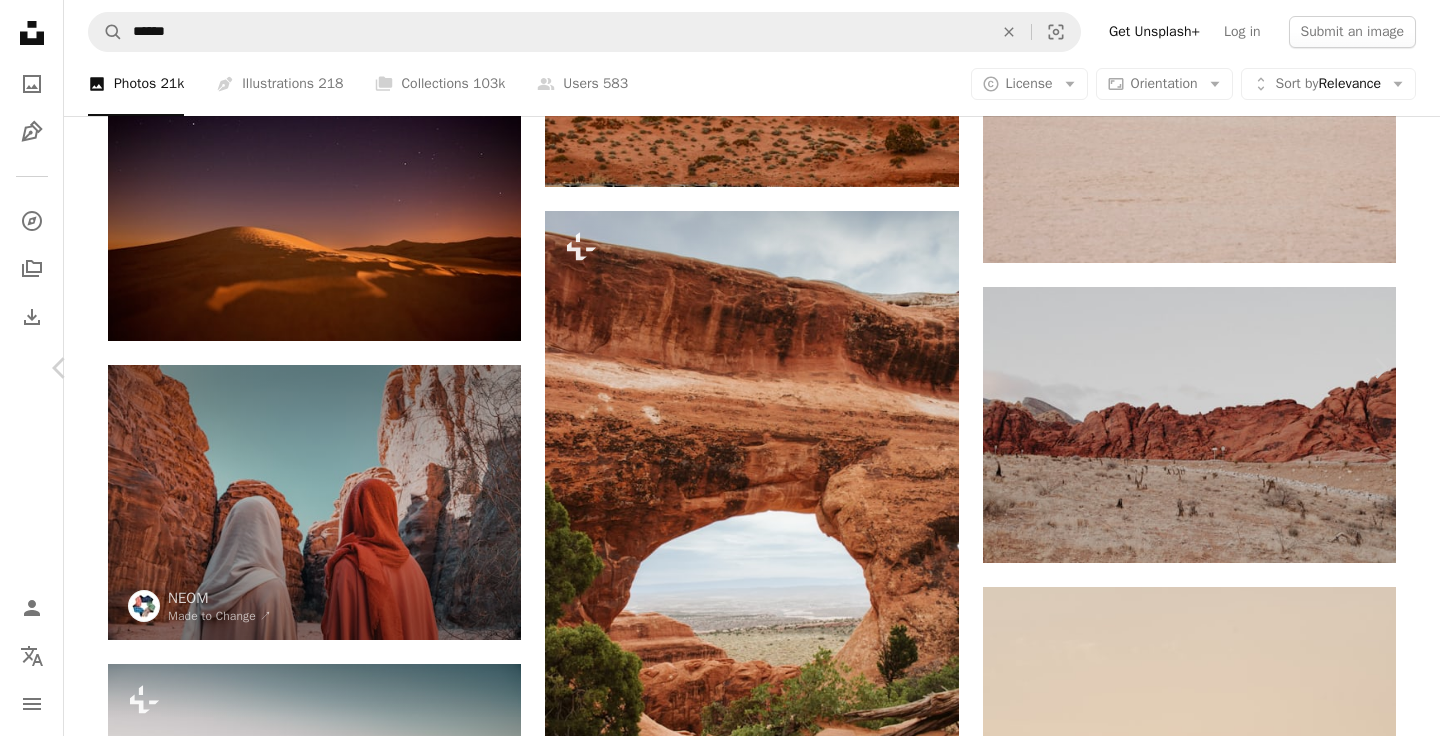 click on "Edit image   Plus sign for Unsplash+" at bounding box center [1071, 3987] 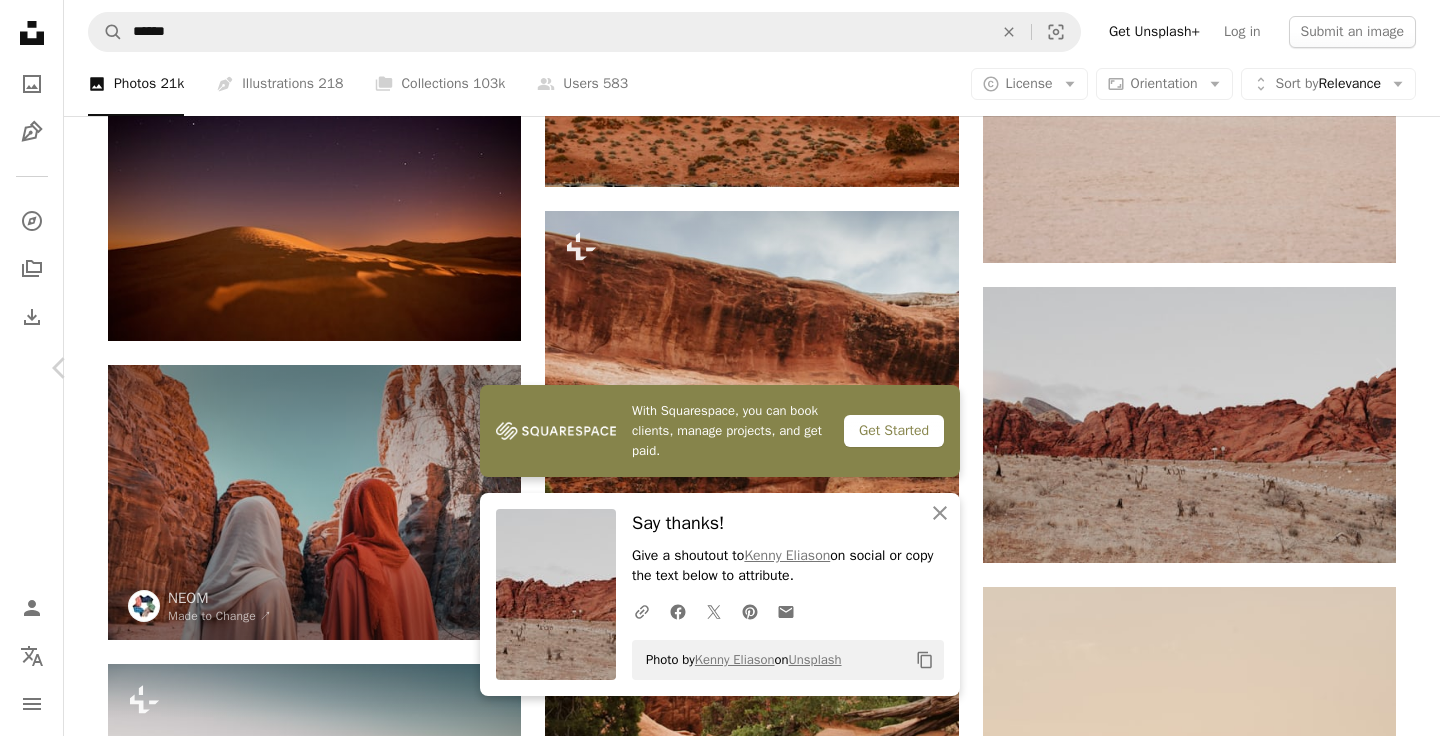 click on "Chevron down" 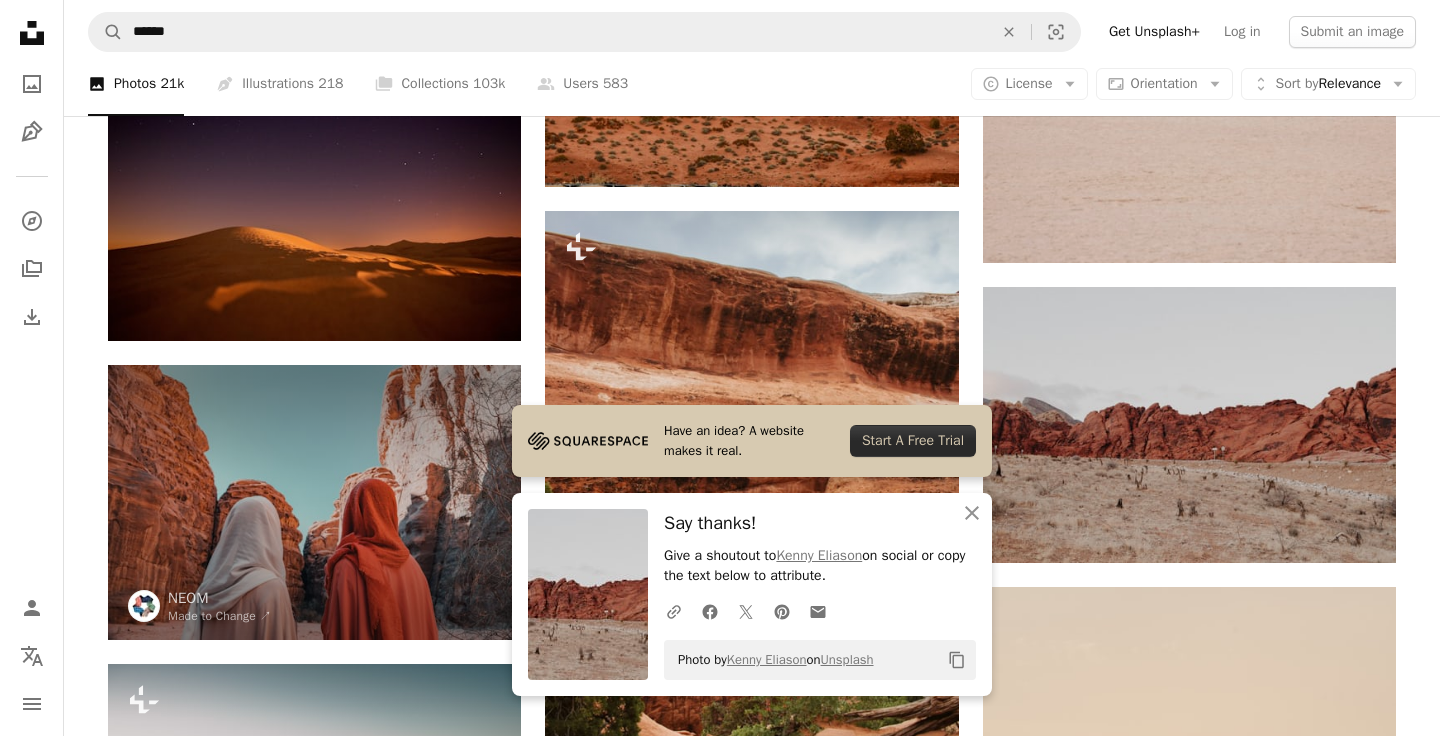 click on "Small   ( [NUMBER] x [NUMBER] ) Medium   ( [NUMBER] x [NUMBER] ) Large   ( [NUMBER] x [NUMBER] ) Original Size   ( [NUMBER] x [NUMBER] )" at bounding box center [752, 1305] 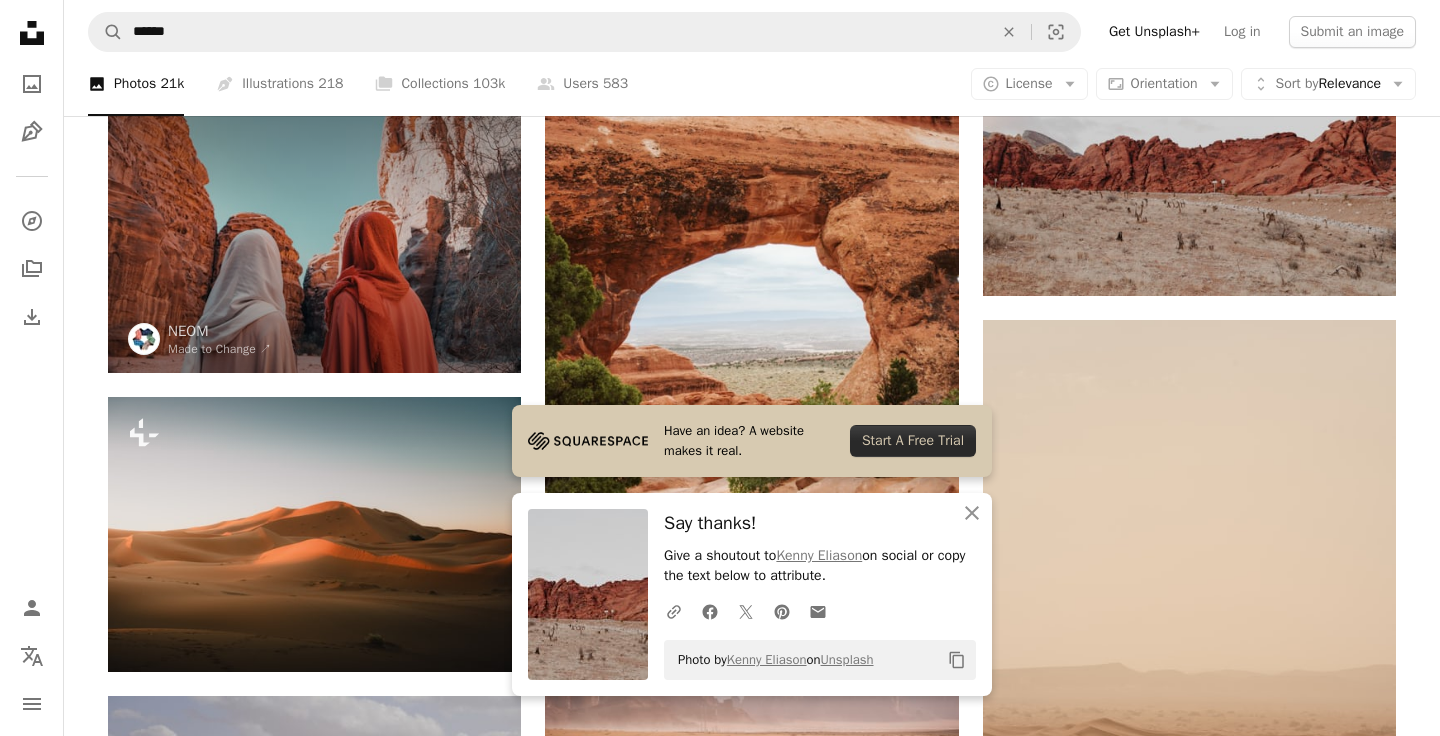 scroll, scrollTop: 1873, scrollLeft: 0, axis: vertical 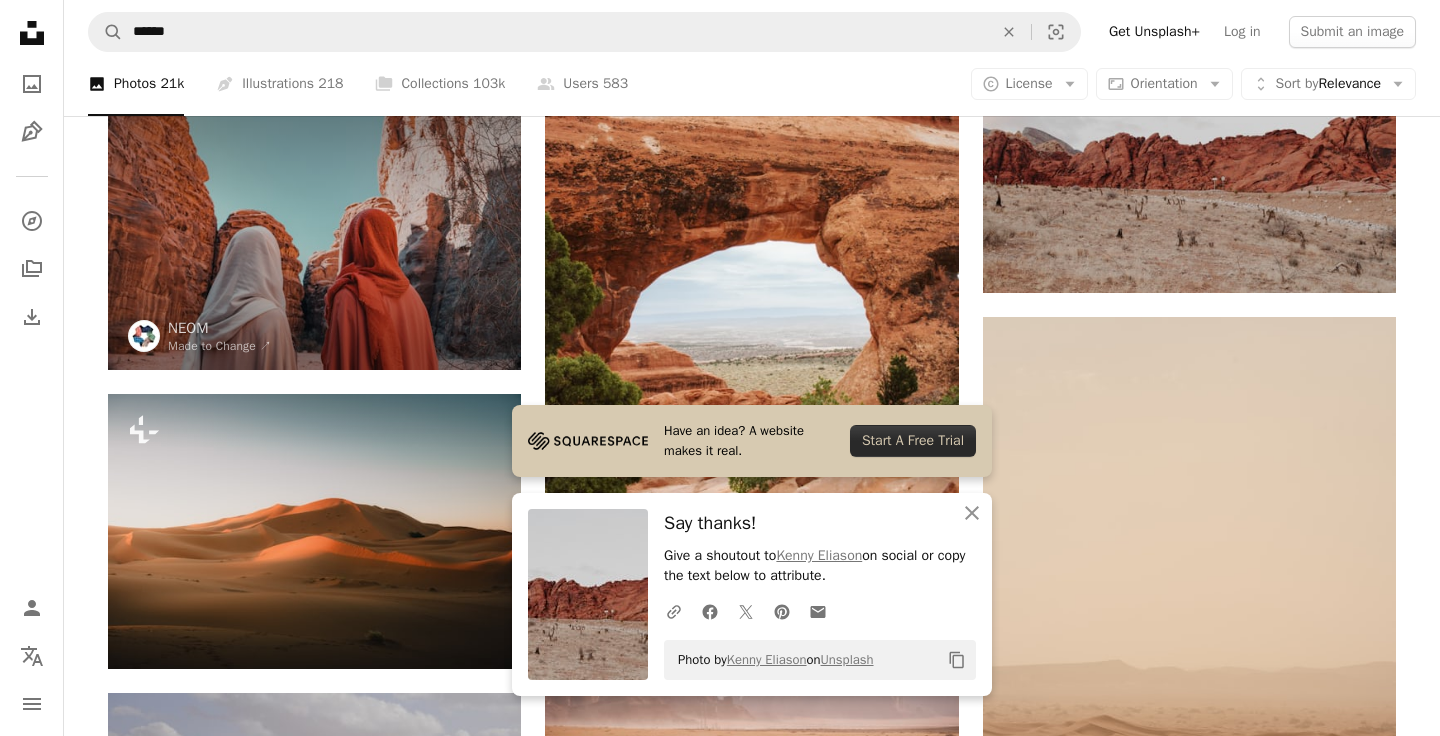 click on "Small   ( [NUMBER] x [NUMBER] ) Medium   ( [NUMBER] x [NUMBER] ) Large   ( [NUMBER] x [NUMBER] ) Original Size   ( [NUMBER] x [NUMBER] )" at bounding box center [752, 1035] 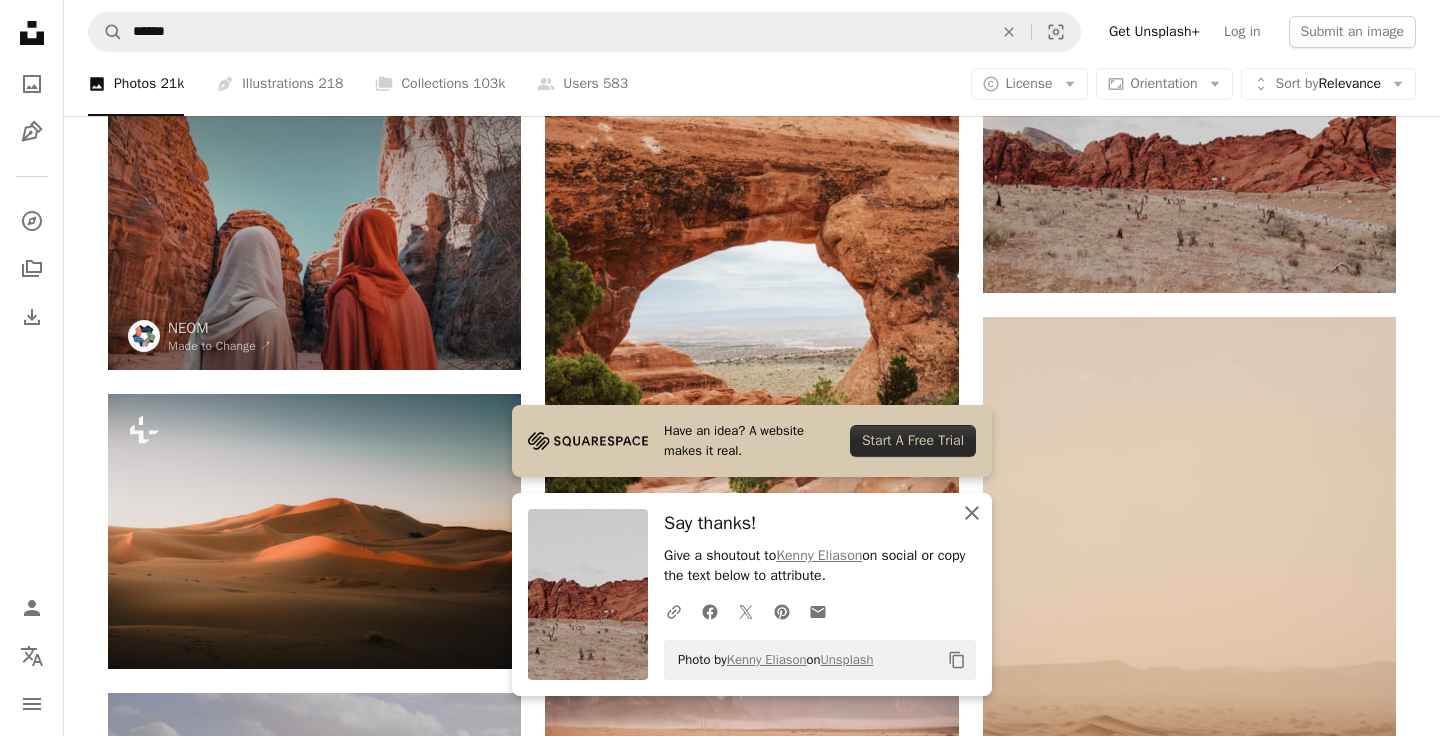 click on "An X shape" 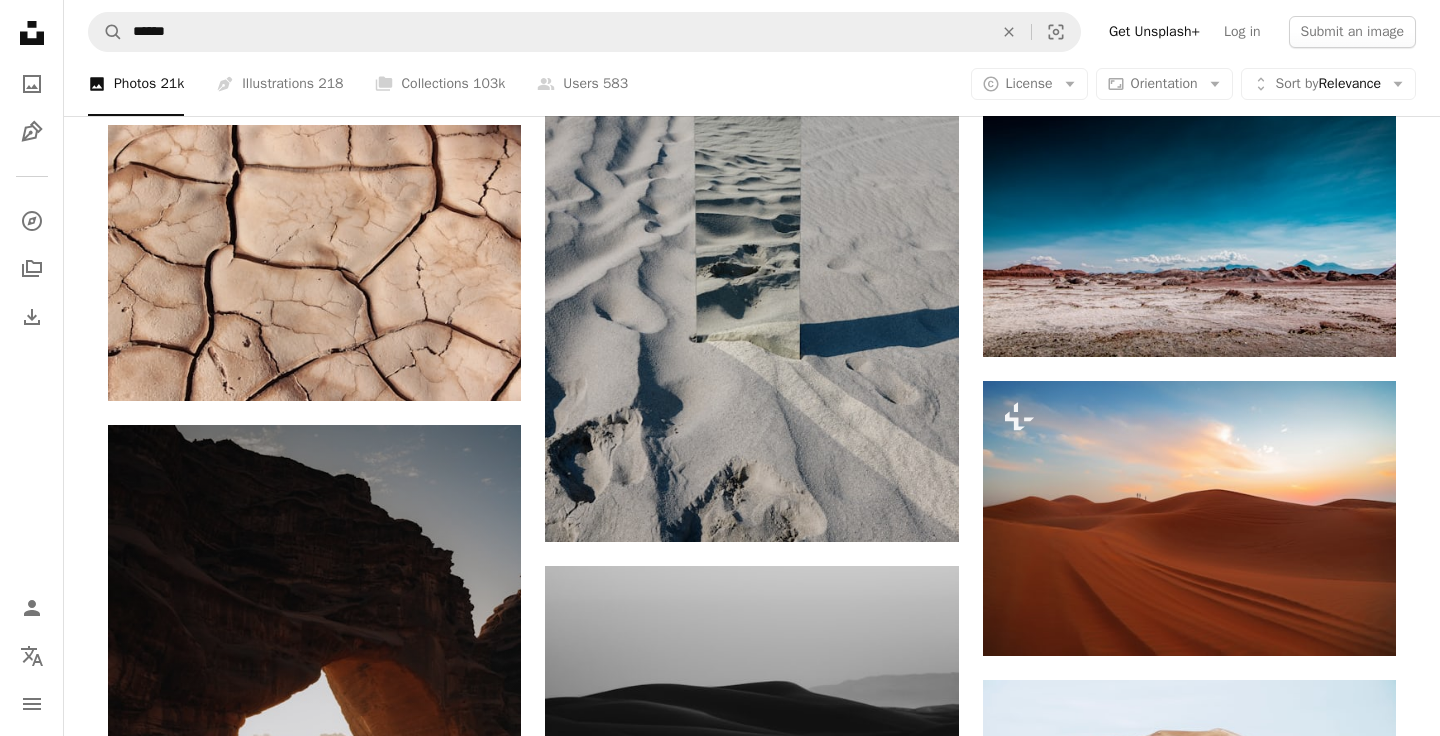 scroll, scrollTop: 12498, scrollLeft: 0, axis: vertical 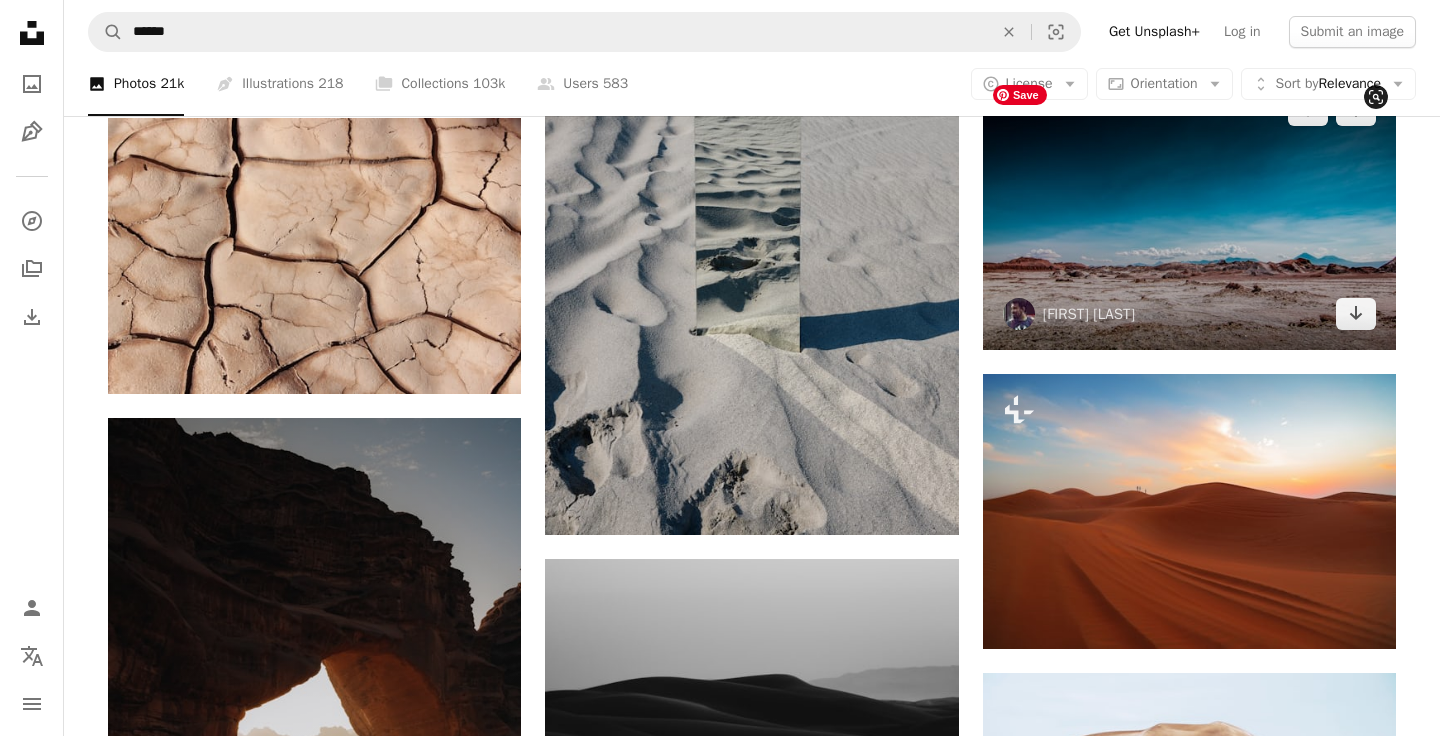 click at bounding box center [1189, 211] 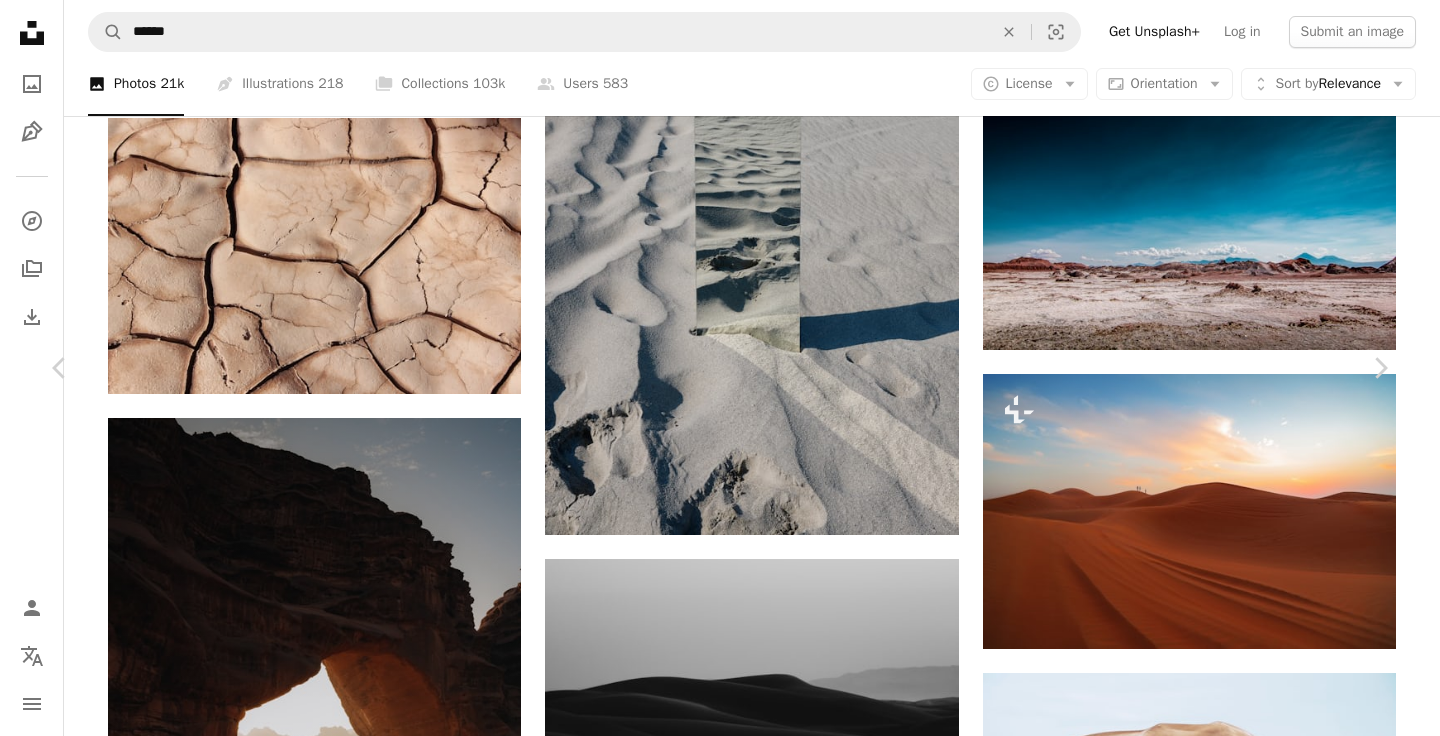 click on "Chevron down" 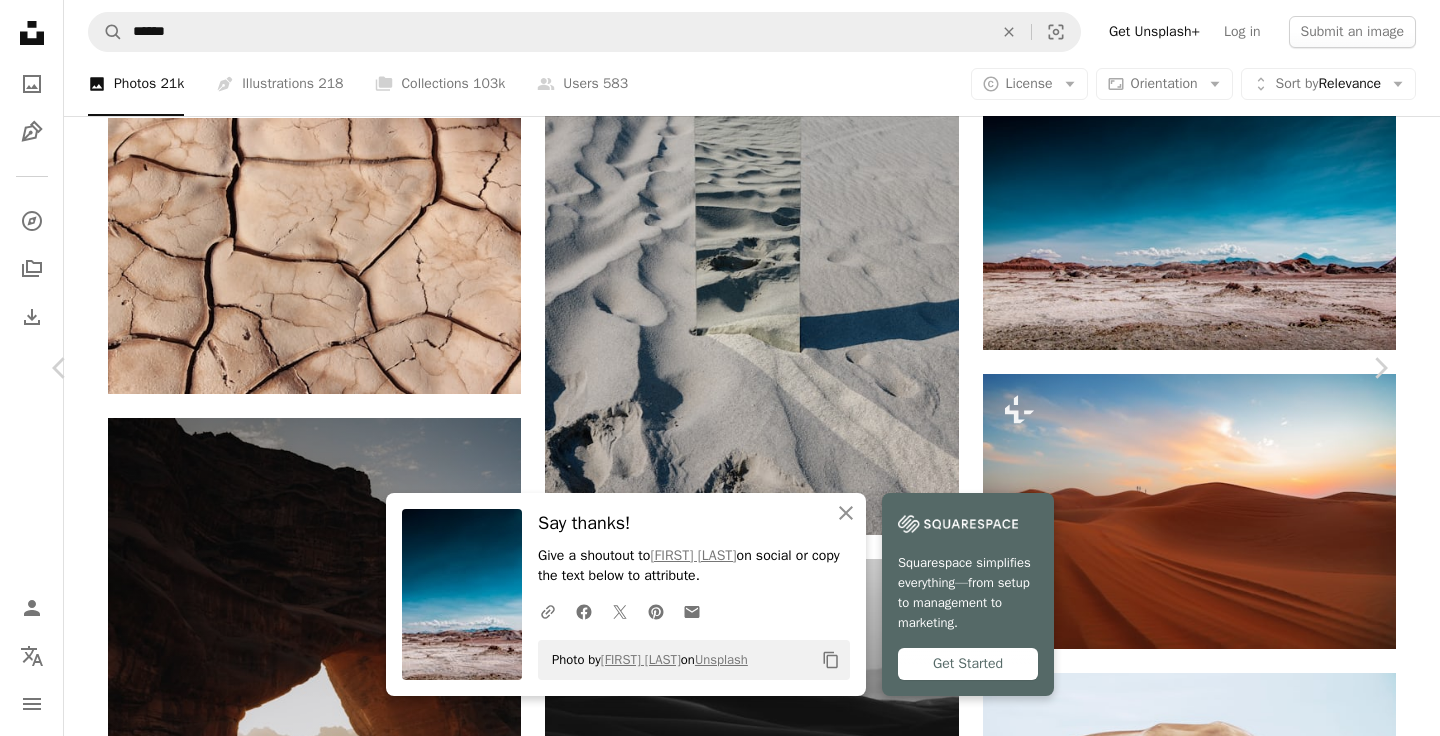 click on "Zoom in" at bounding box center [712, 4756] 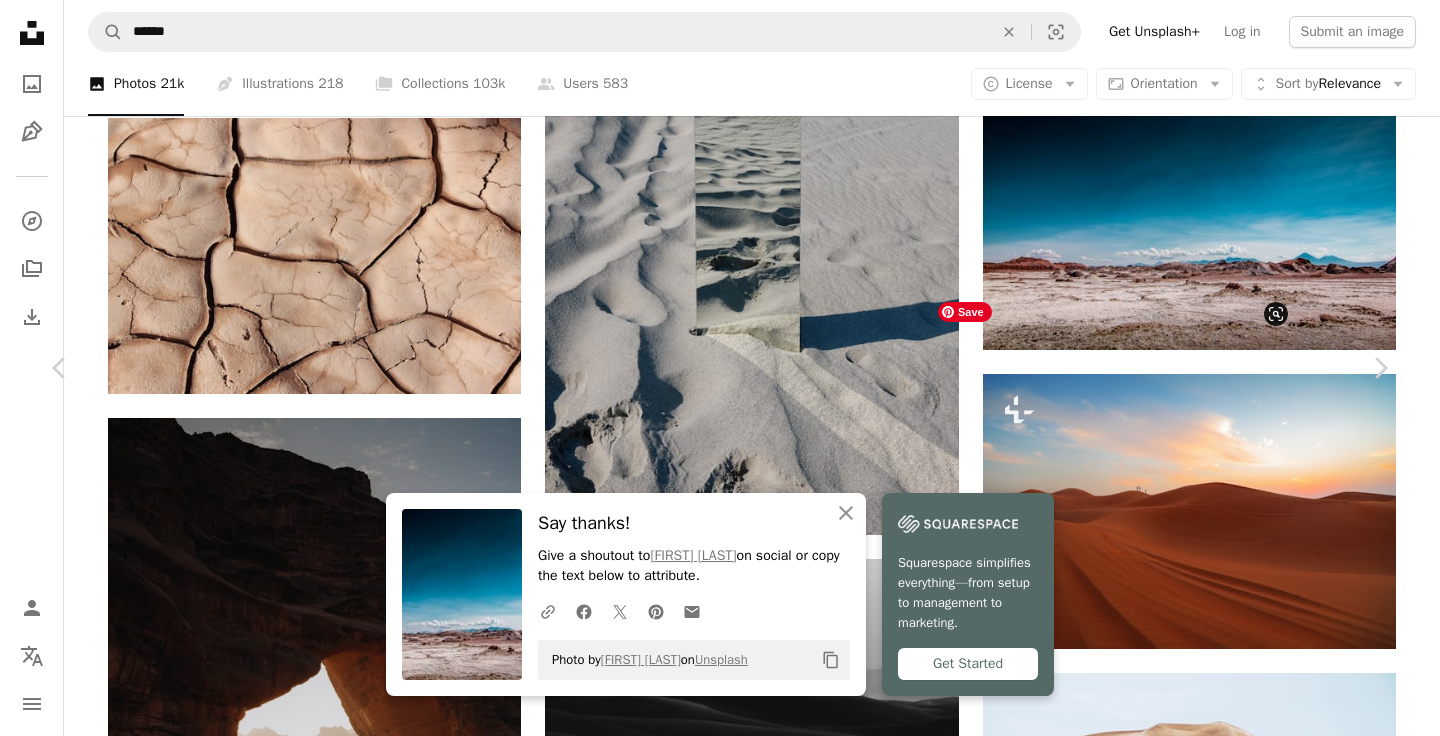 scroll, scrollTop: 2333, scrollLeft: 0, axis: vertical 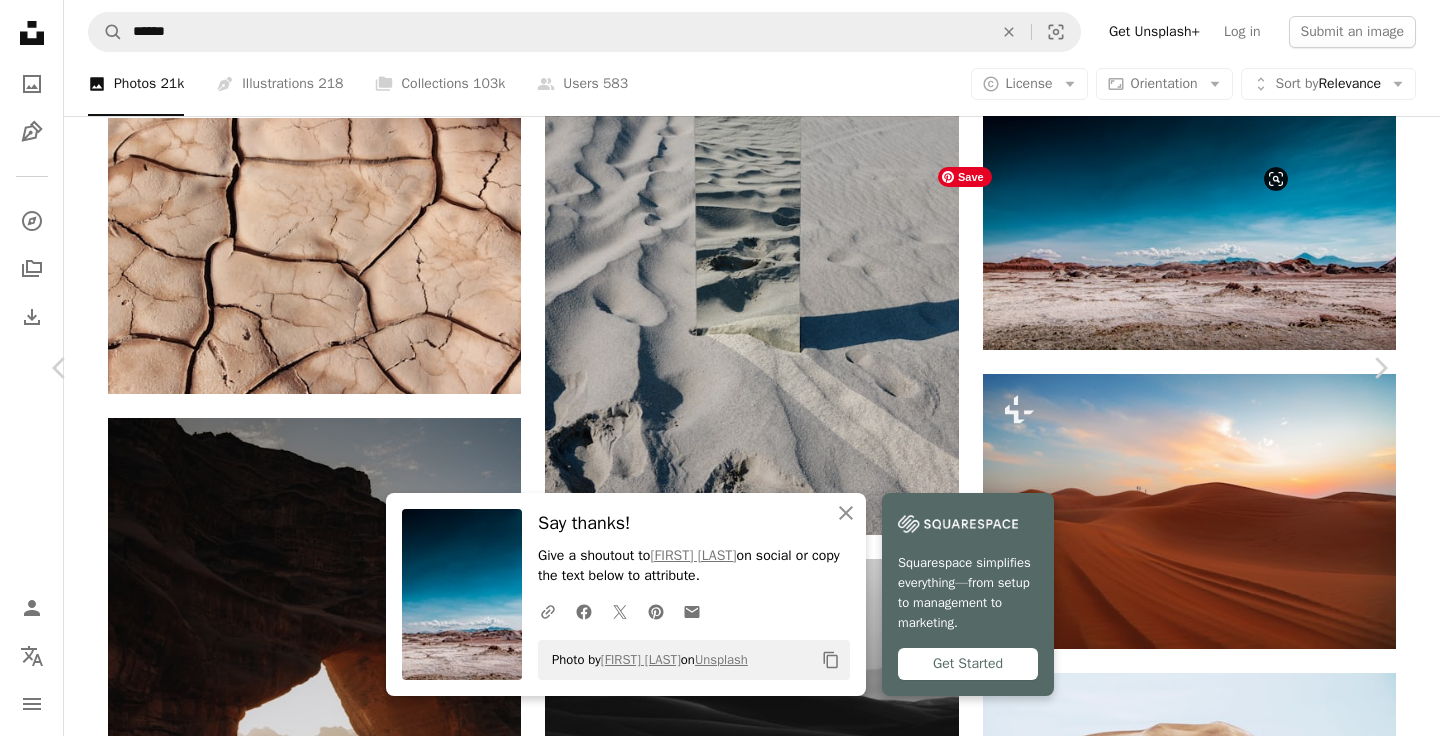 click at bounding box center (1099, 4632) 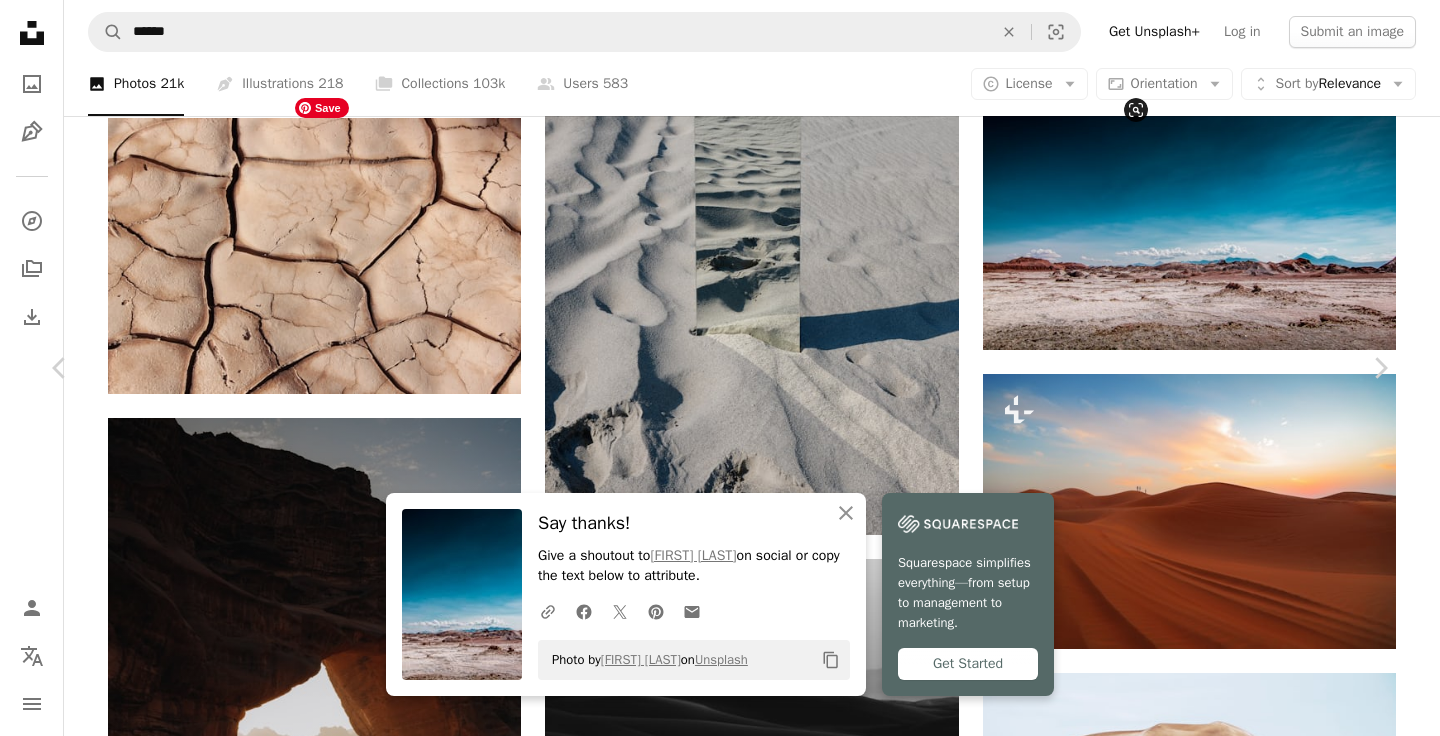 scroll, scrollTop: 239, scrollLeft: 0, axis: vertical 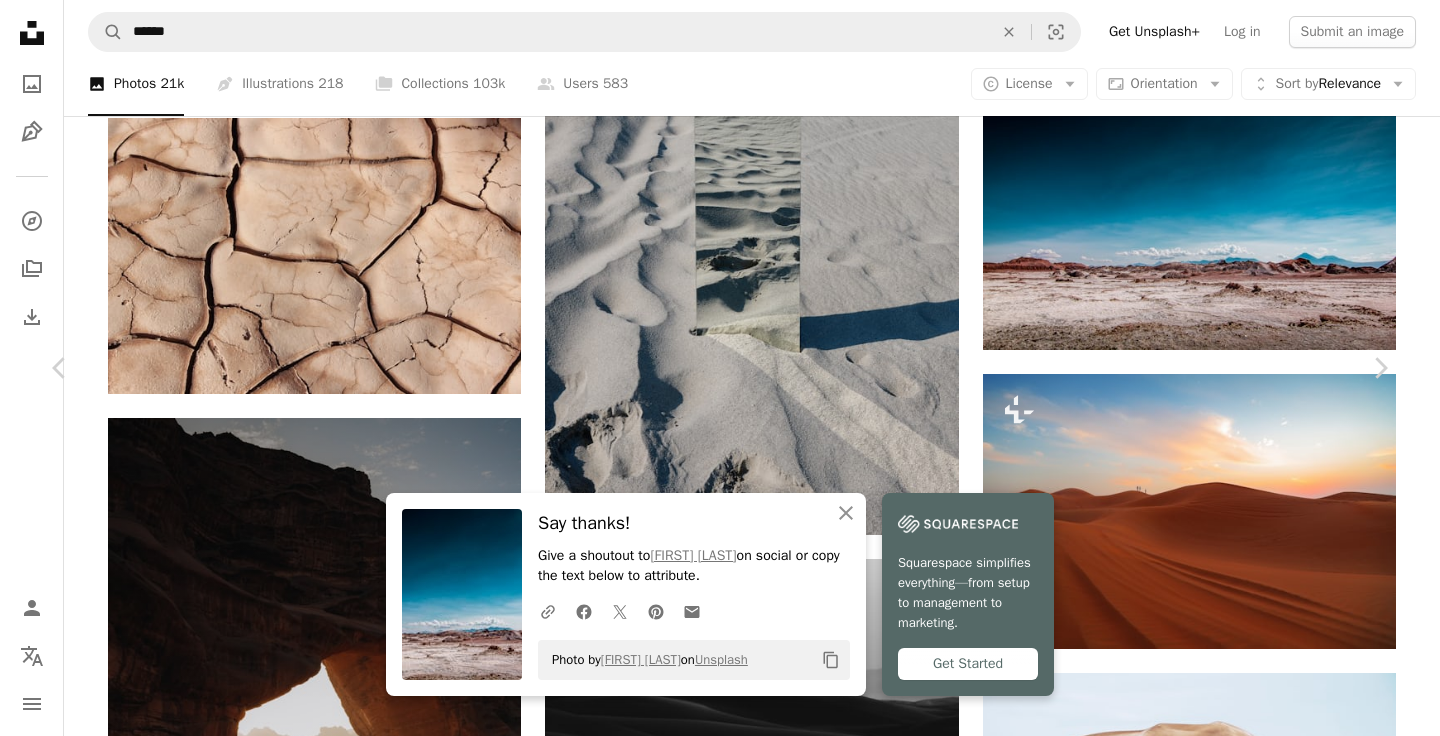 click on "Chevron down" 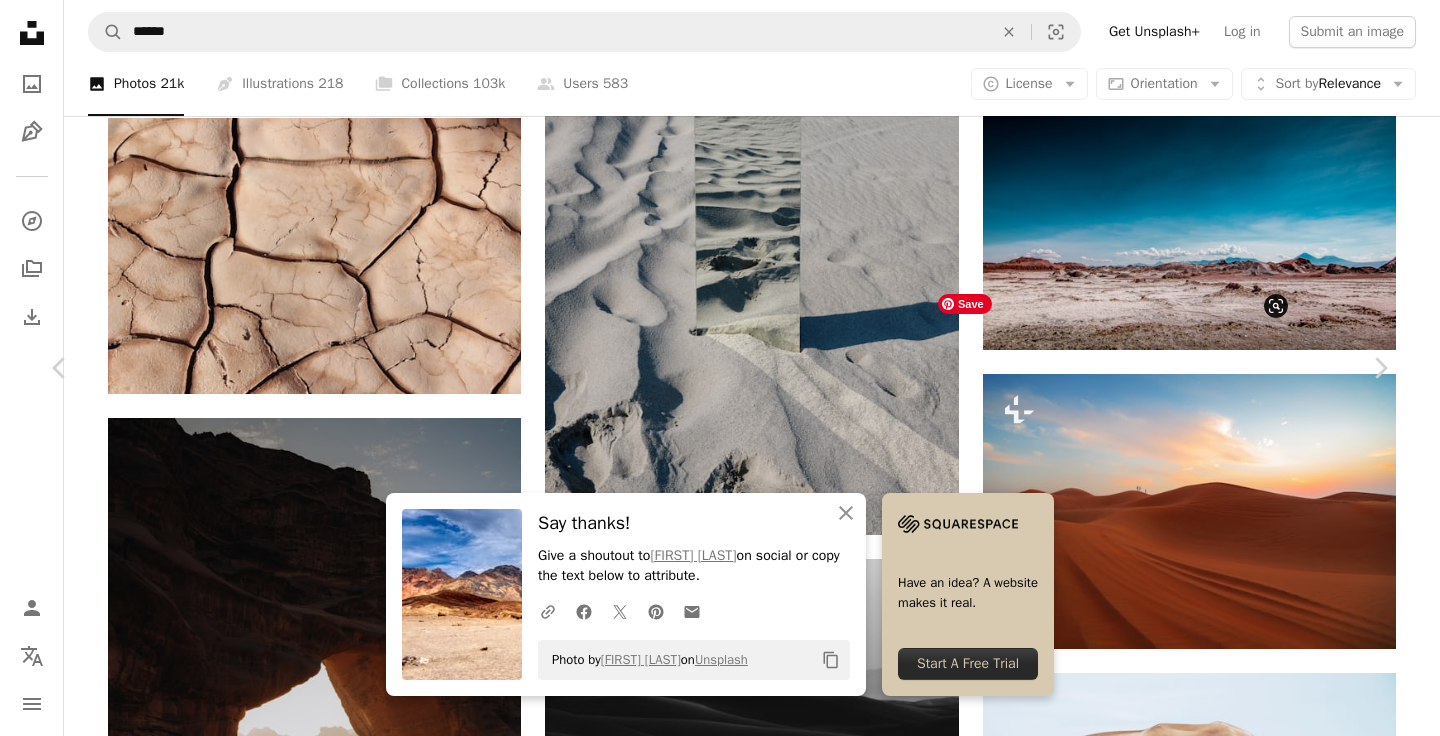 scroll, scrollTop: 1857, scrollLeft: 0, axis: vertical 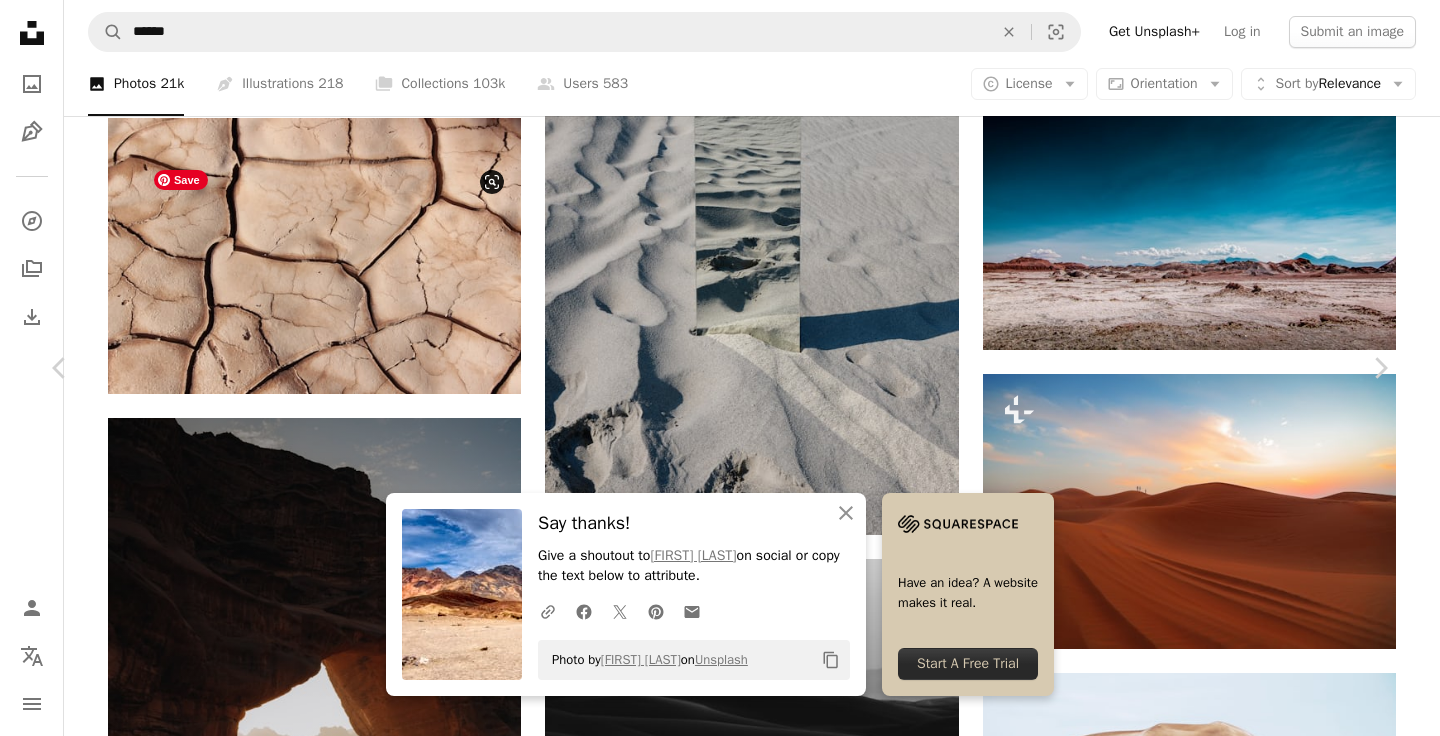 click at bounding box center [325, 4648] 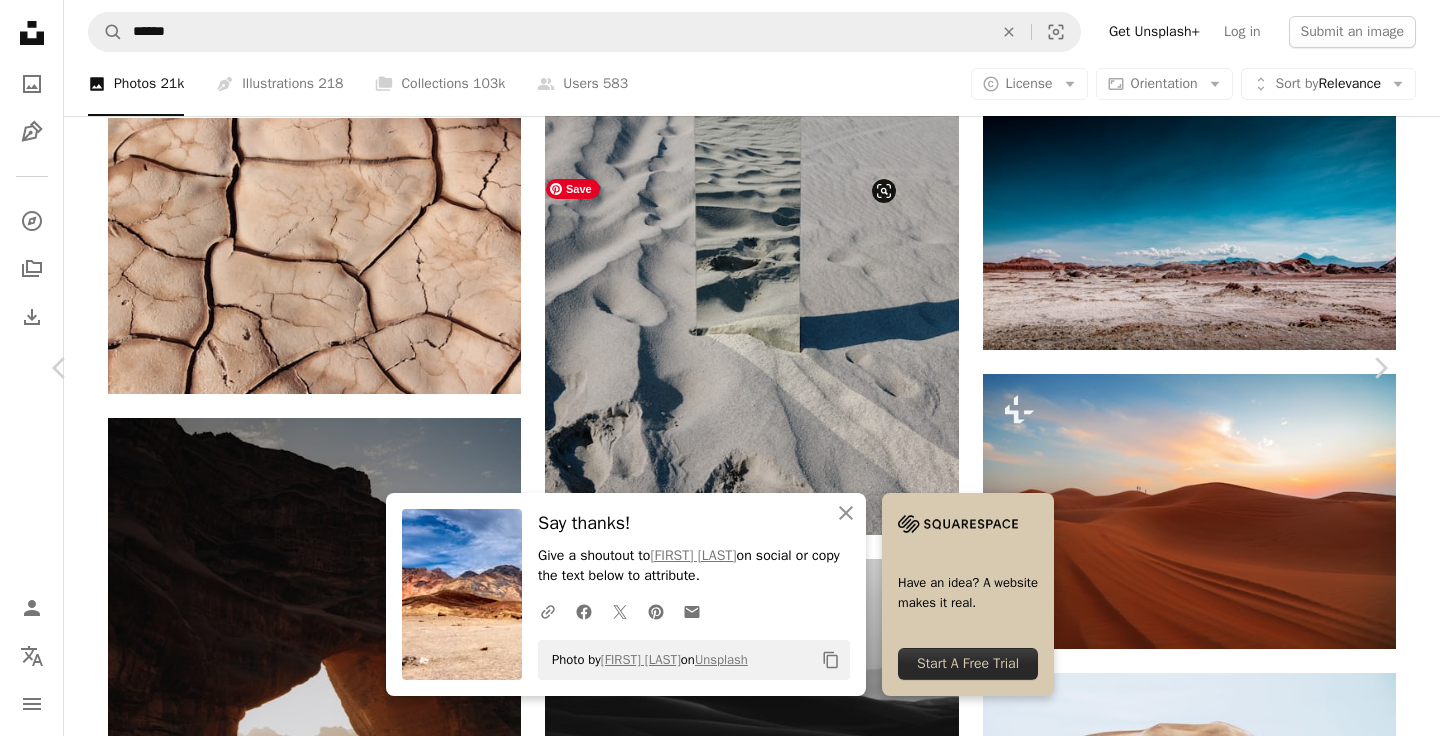 scroll, scrollTop: 2442, scrollLeft: 0, axis: vertical 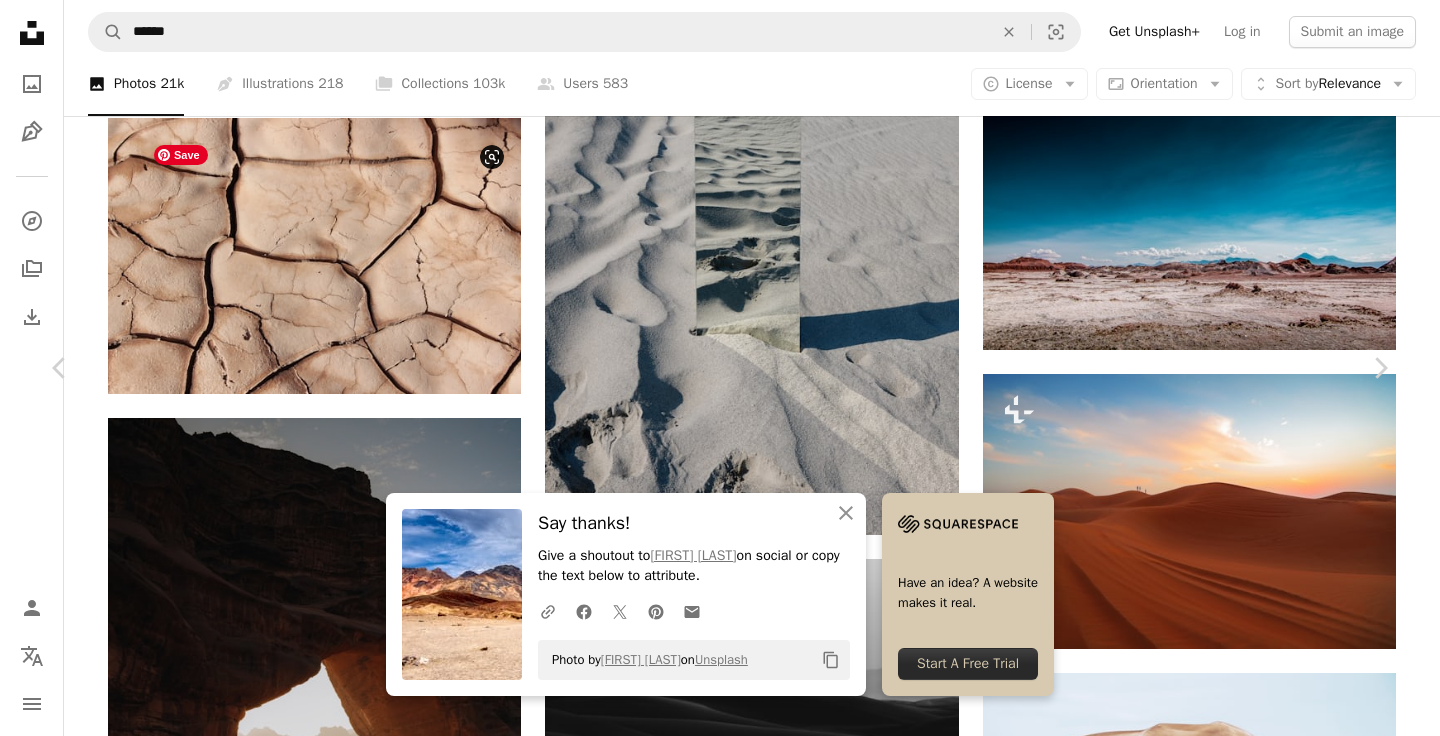 click at bounding box center (325, 4641) 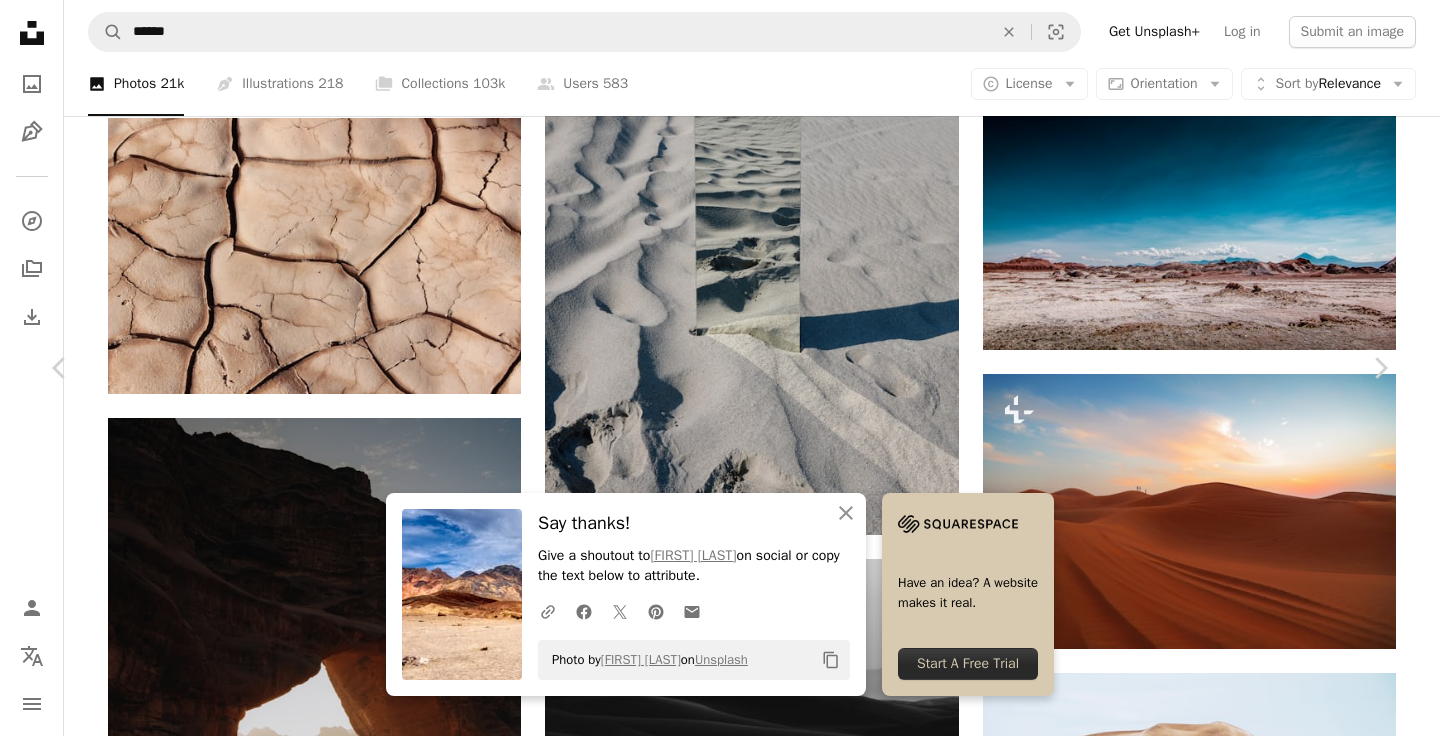 scroll, scrollTop: 160, scrollLeft: 0, axis: vertical 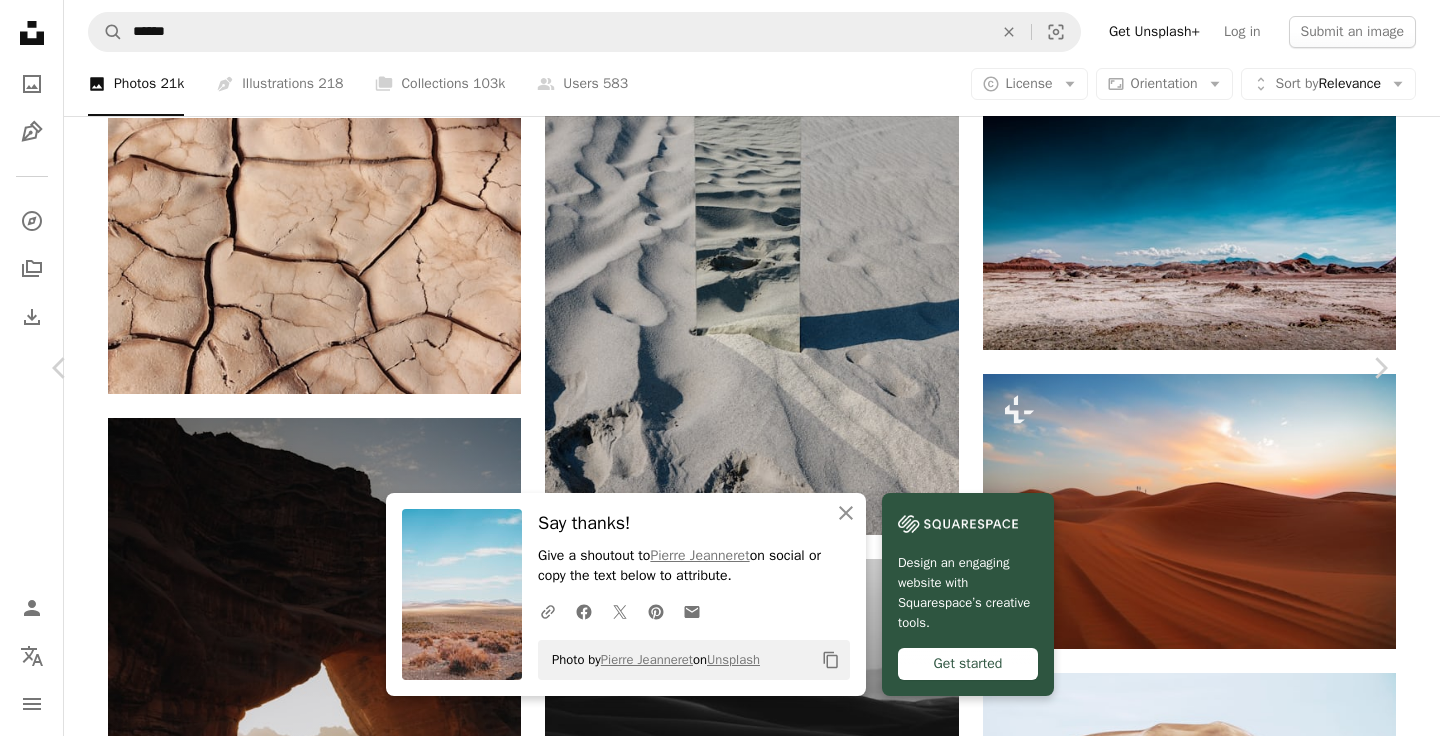 click on "Browse premium related images on iStock  |  Save 20% with code UNSPLASH20 View more on iStock  ↗ Related images A heart A plus sign Arrow pointing down A heart A plus sign Arrow pointing down A heart A plus sign Arrow pointing down SAJAD FI Available for hire A checkmark inside of a circle Arrow pointing down Plus sign for Unsplash+ A heart A plus sign Colin + Meg For  Unsplash+ A lock   Download A heart A plus sign Available for hire A checkmark inside of a circle Arrow pointing down A heart A plus sign Arrow pointing down A heart A plus sign" at bounding box center [712, 5858] 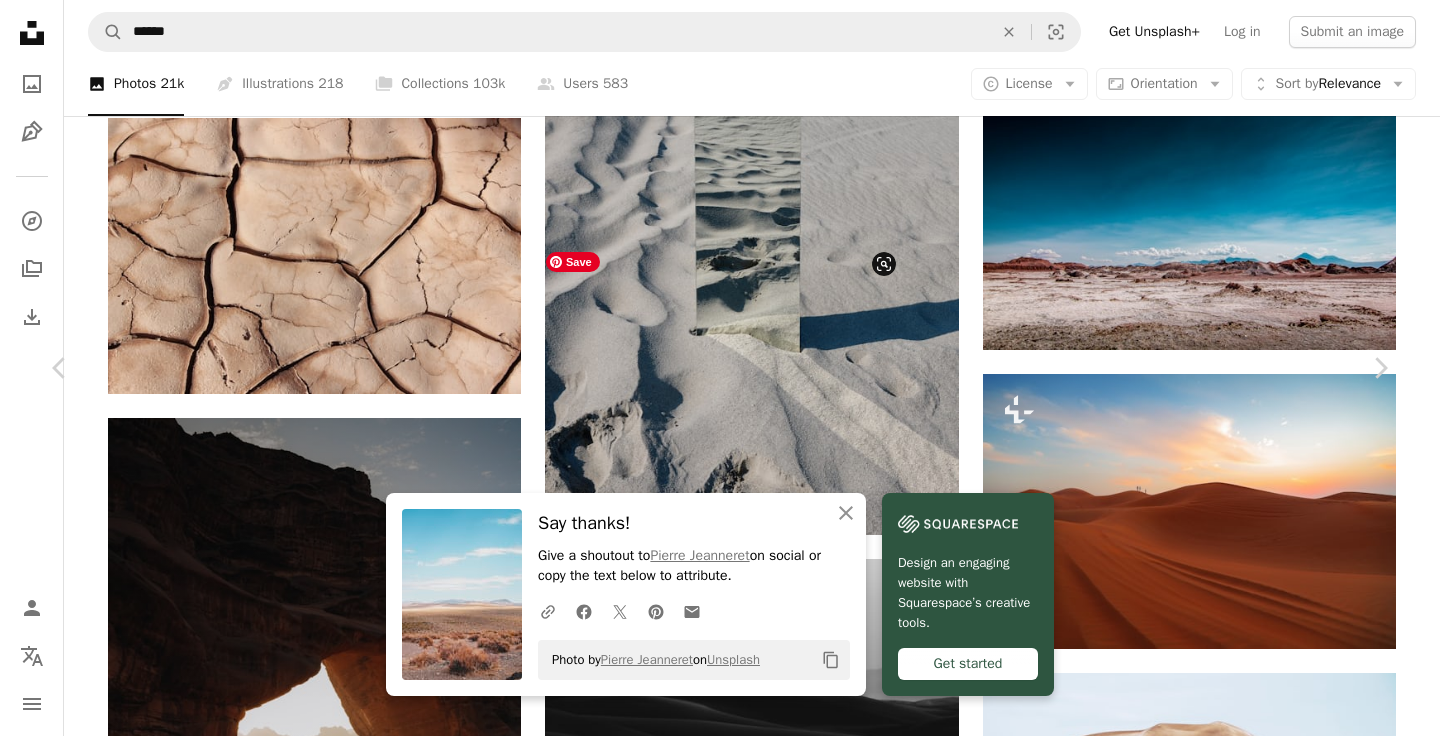 scroll, scrollTop: 4169, scrollLeft: 0, axis: vertical 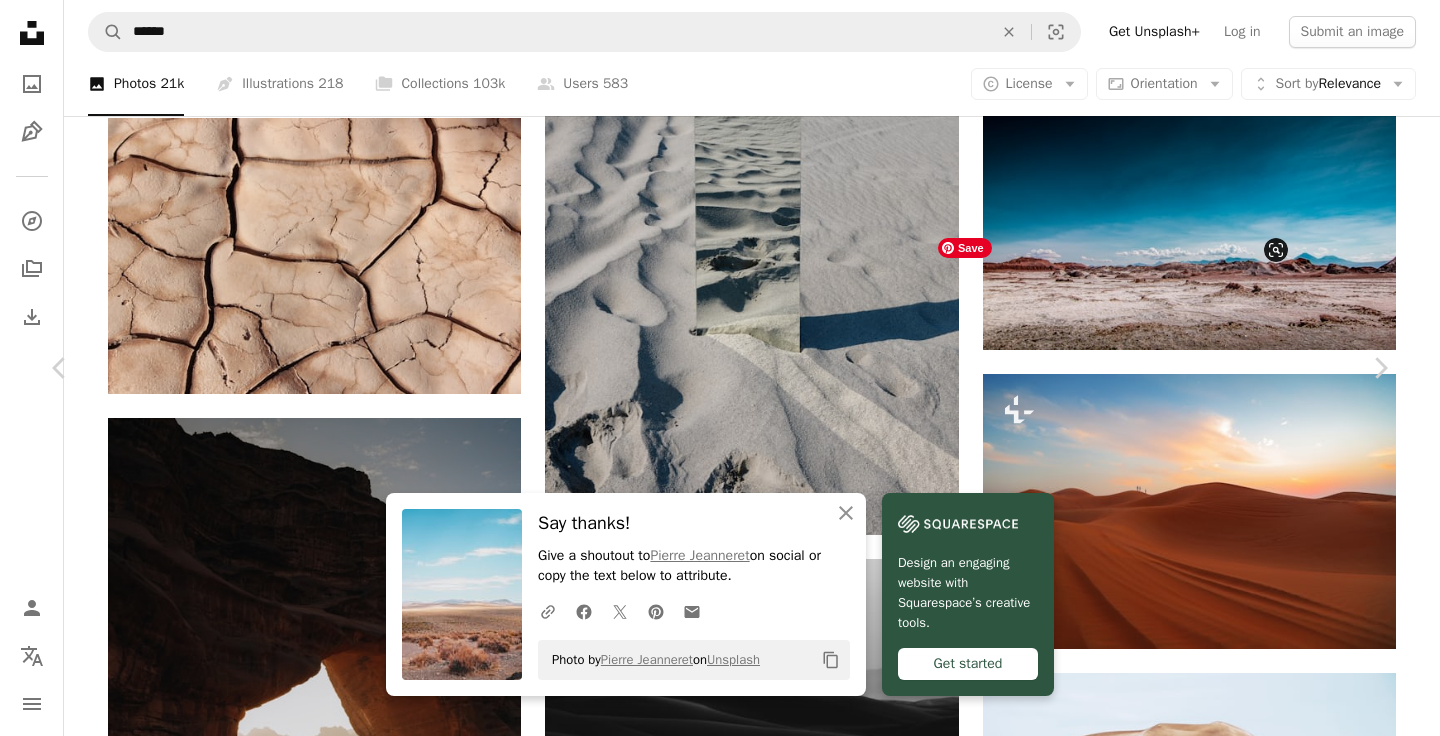 click at bounding box center [1099, 4672] 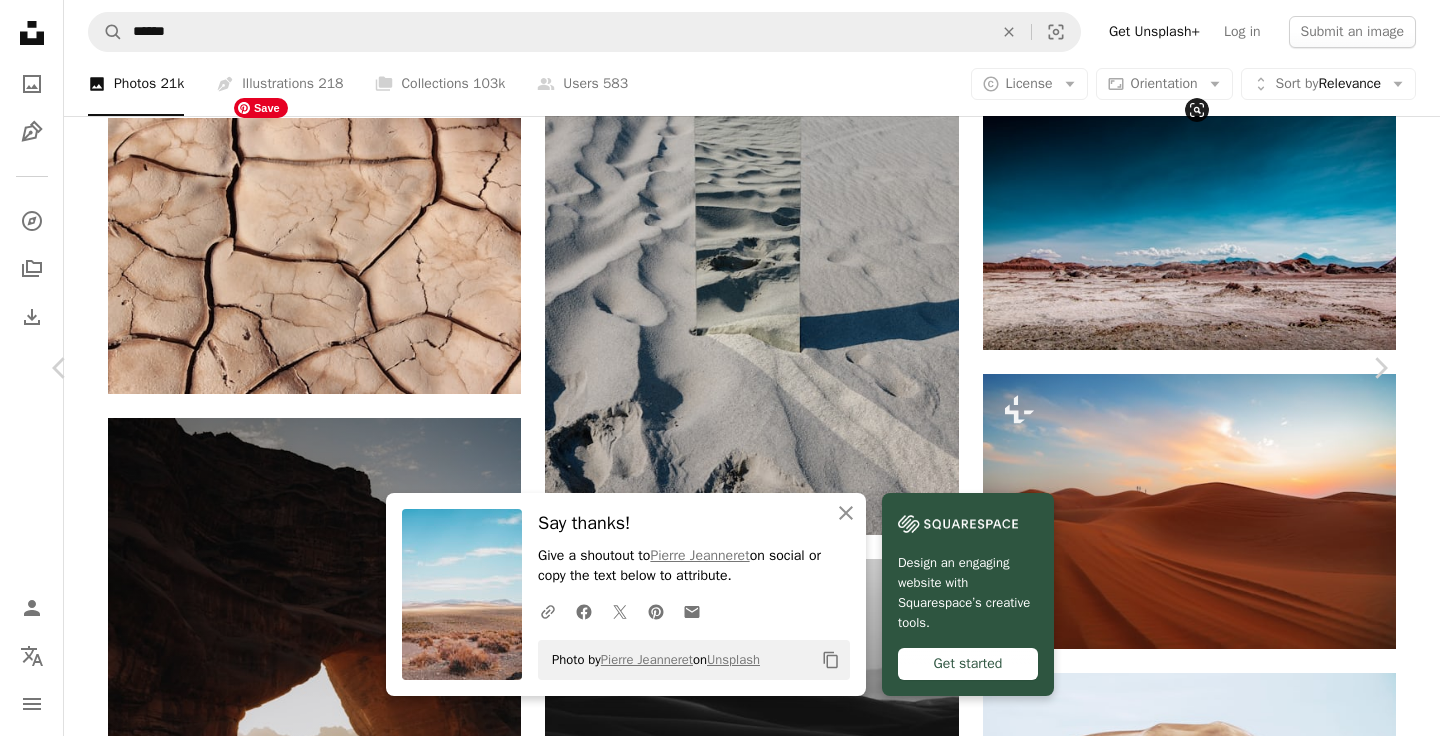 scroll, scrollTop: 266, scrollLeft: 0, axis: vertical 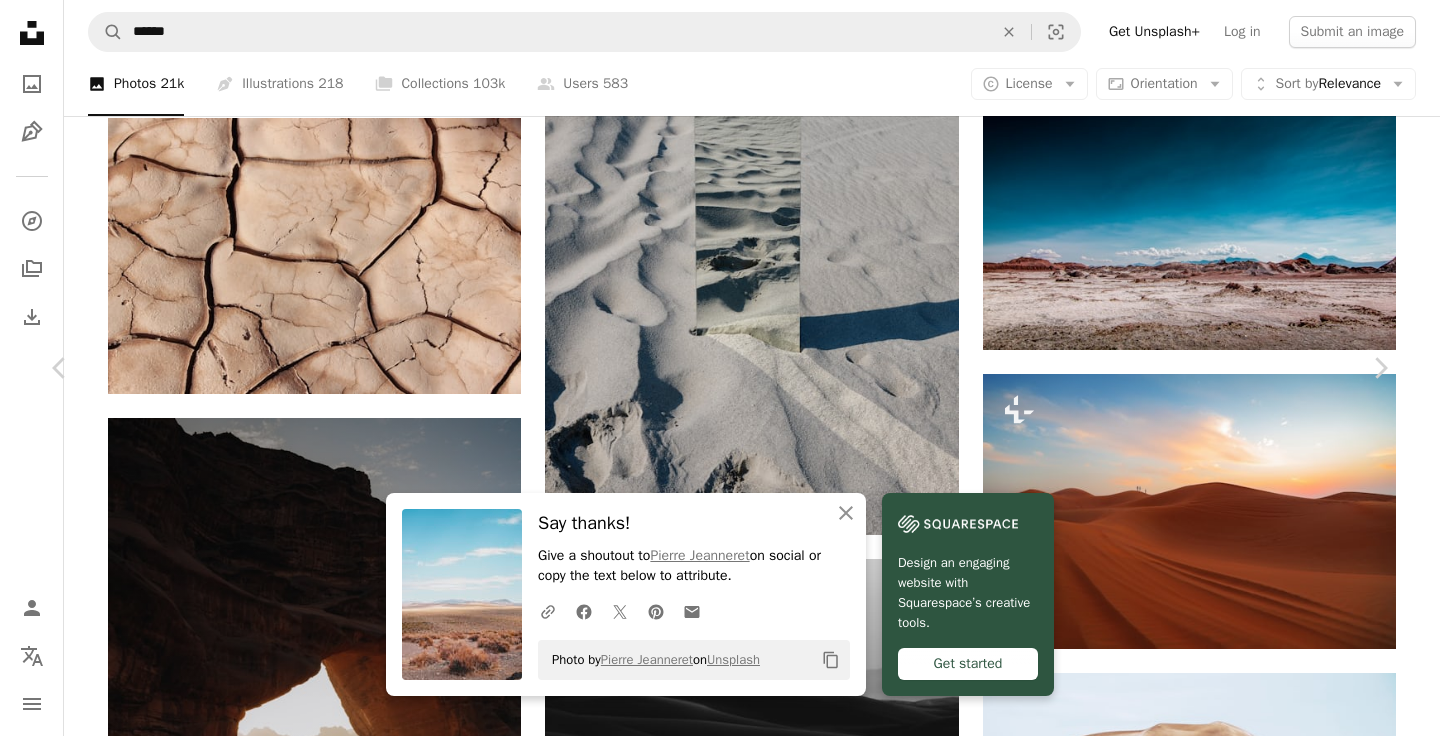 click on "Chevron down" 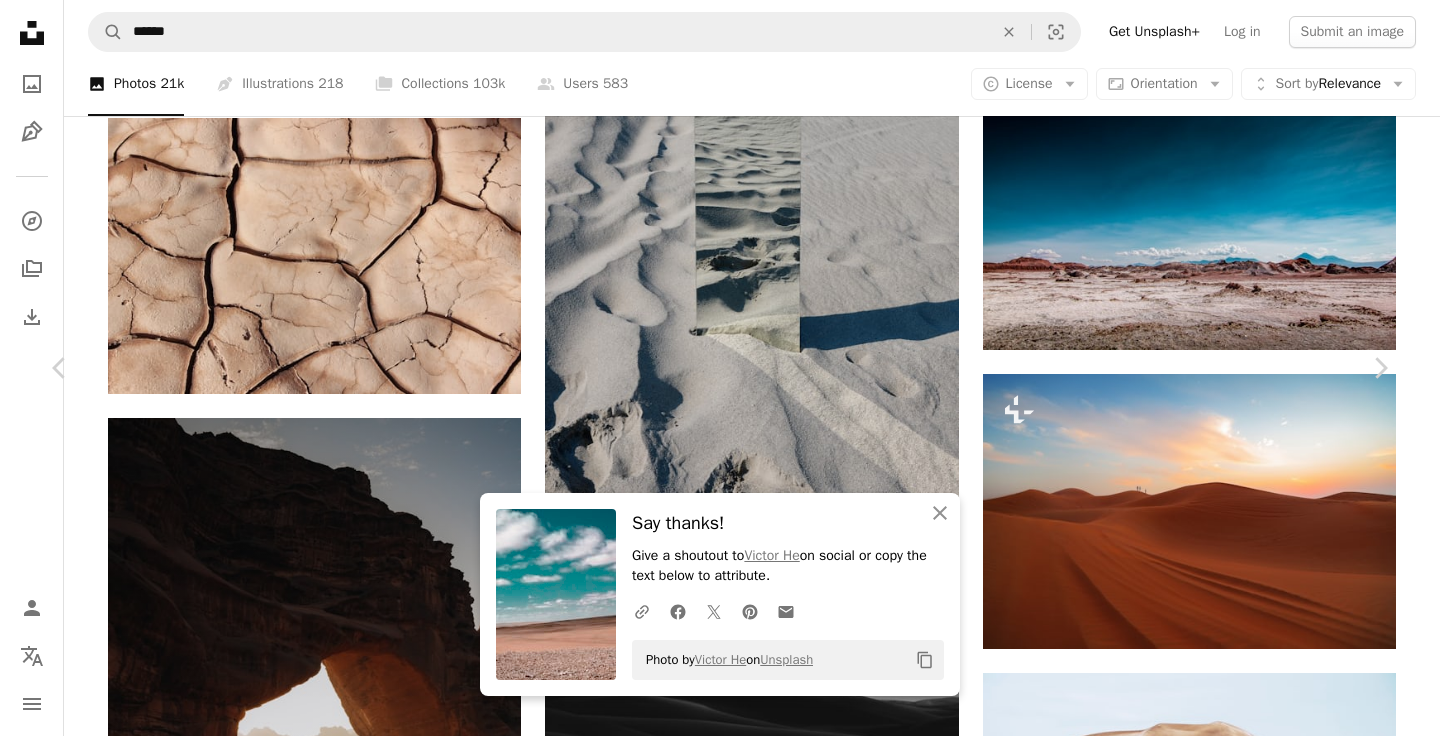 scroll, scrollTop: 857, scrollLeft: 0, axis: vertical 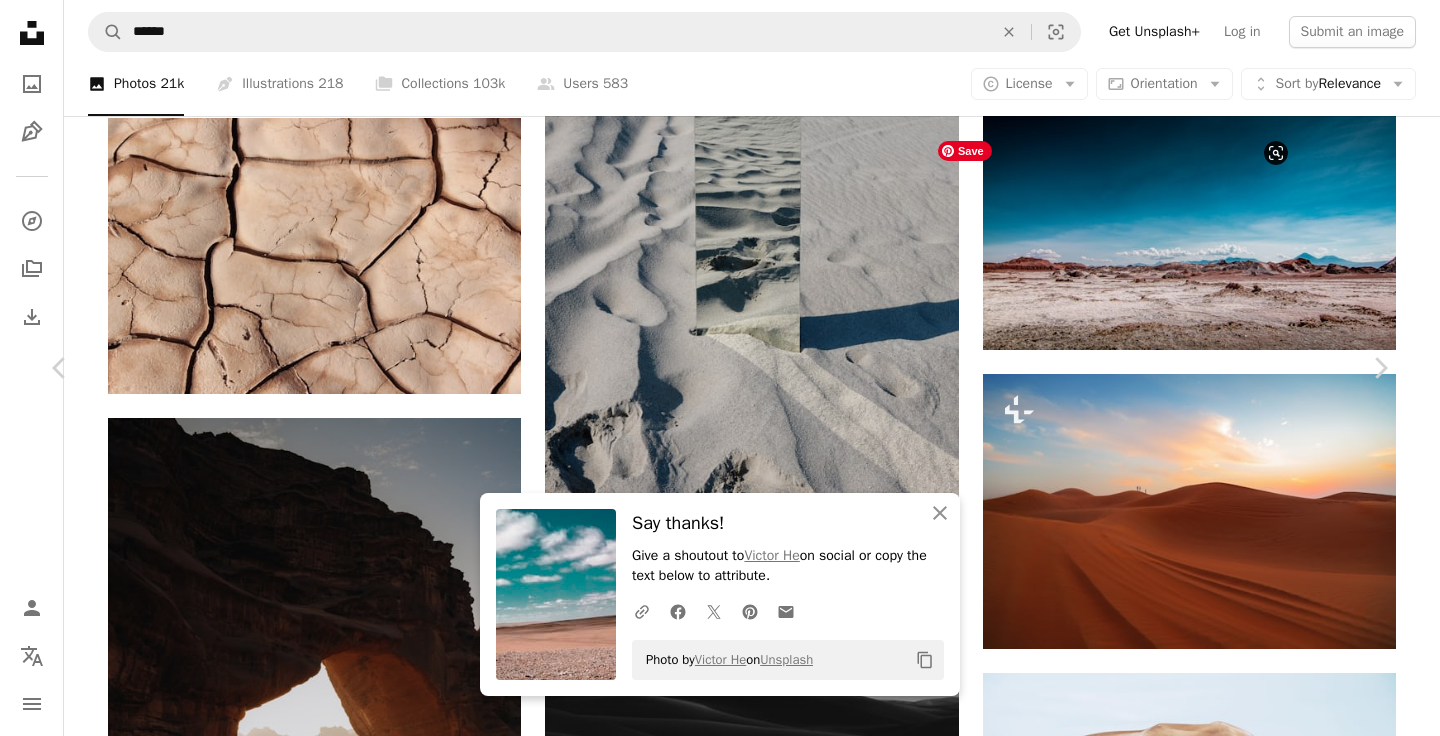 click at bounding box center (1099, 4620) 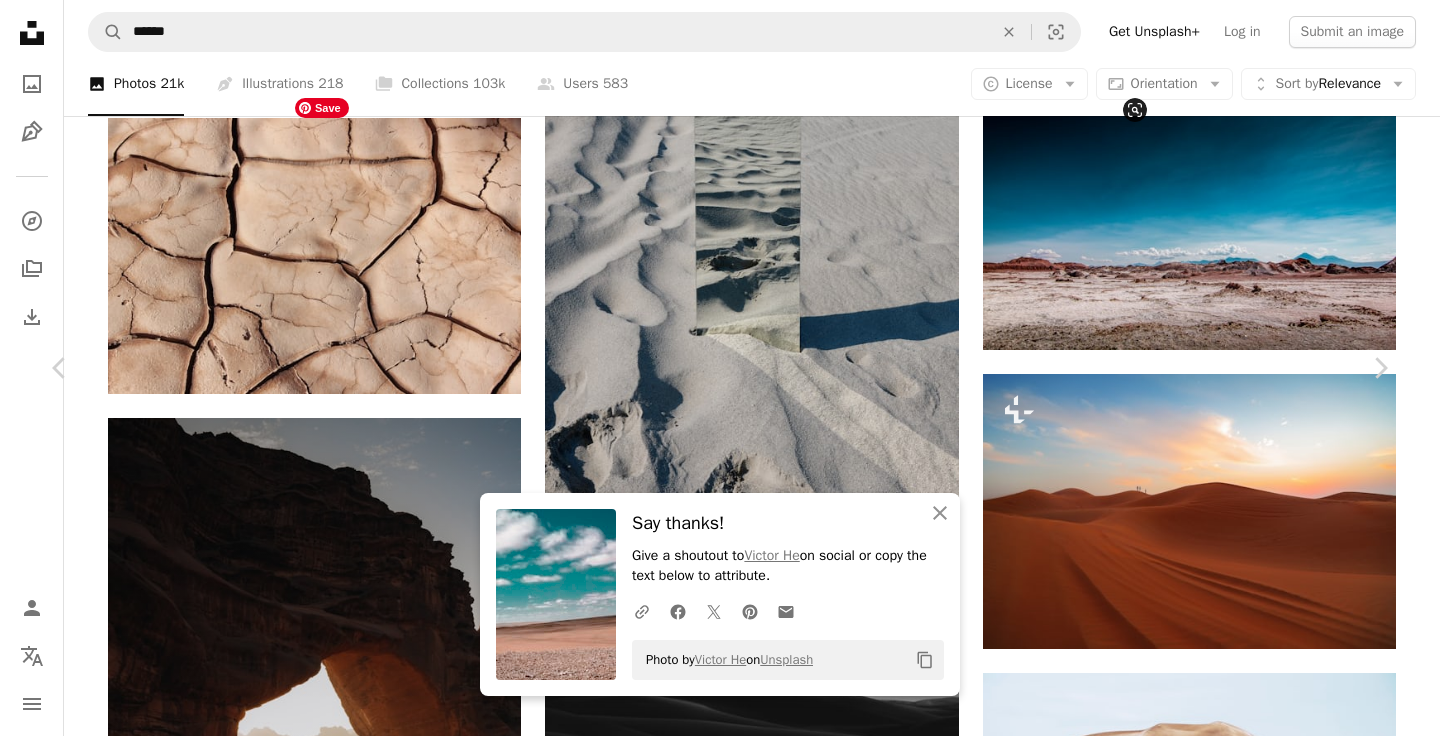 scroll, scrollTop: 0, scrollLeft: 0, axis: both 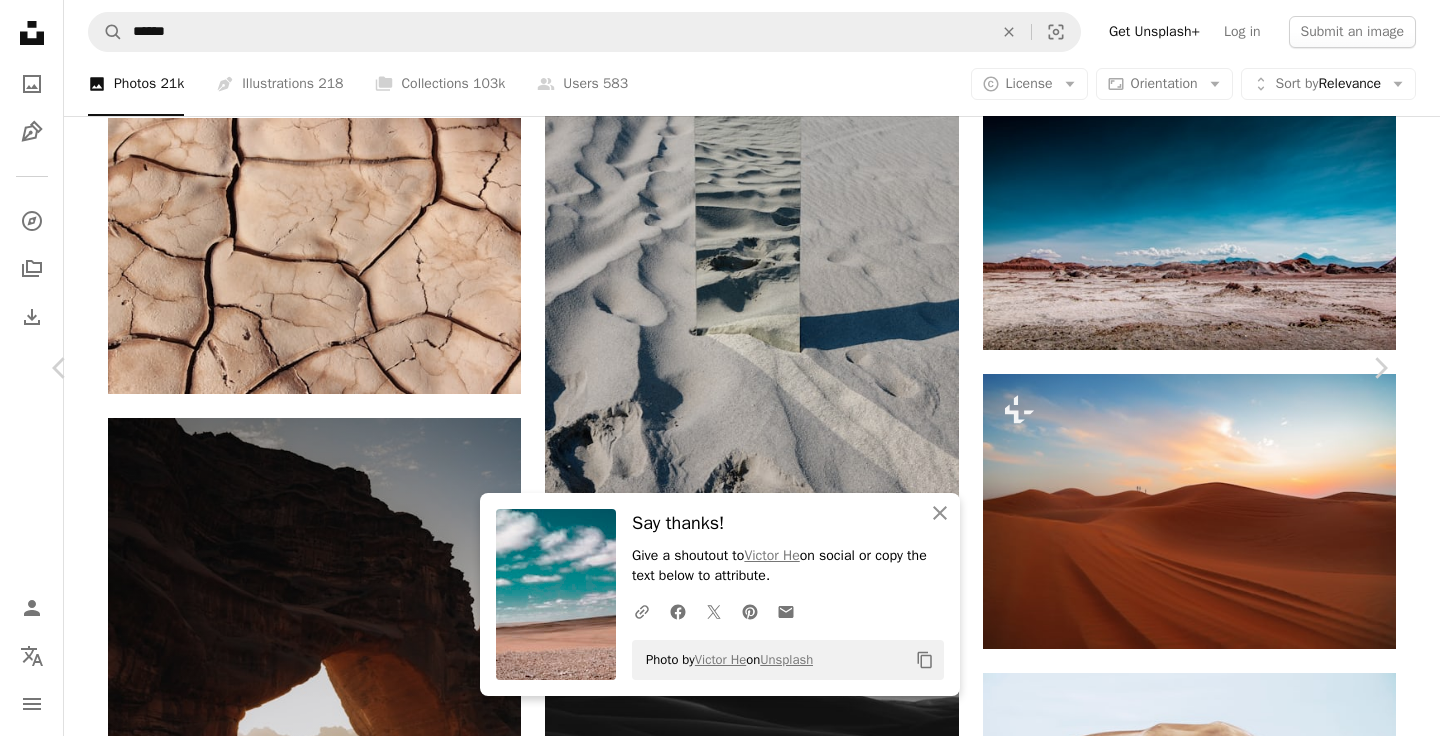 click on "Chevron down" 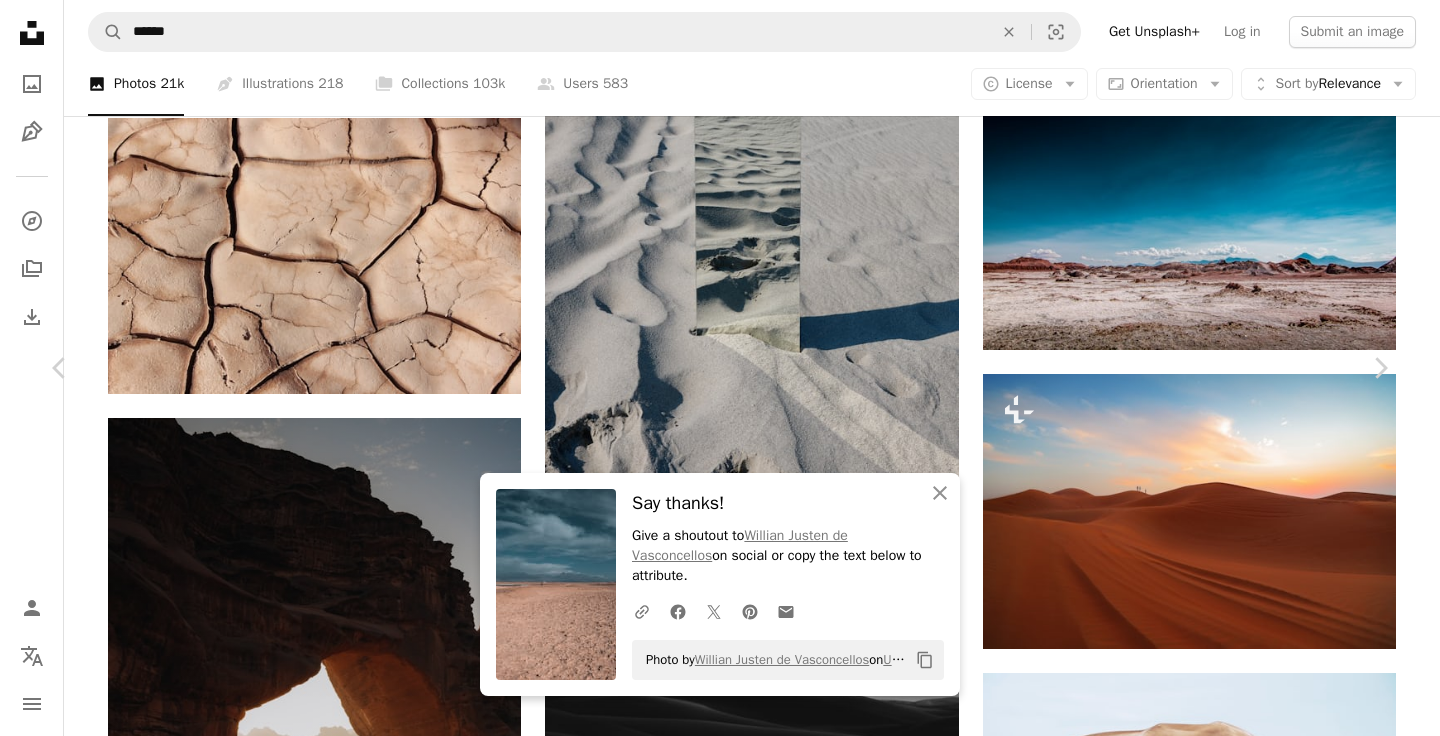 click on "Zoom in" at bounding box center (712, 4756) 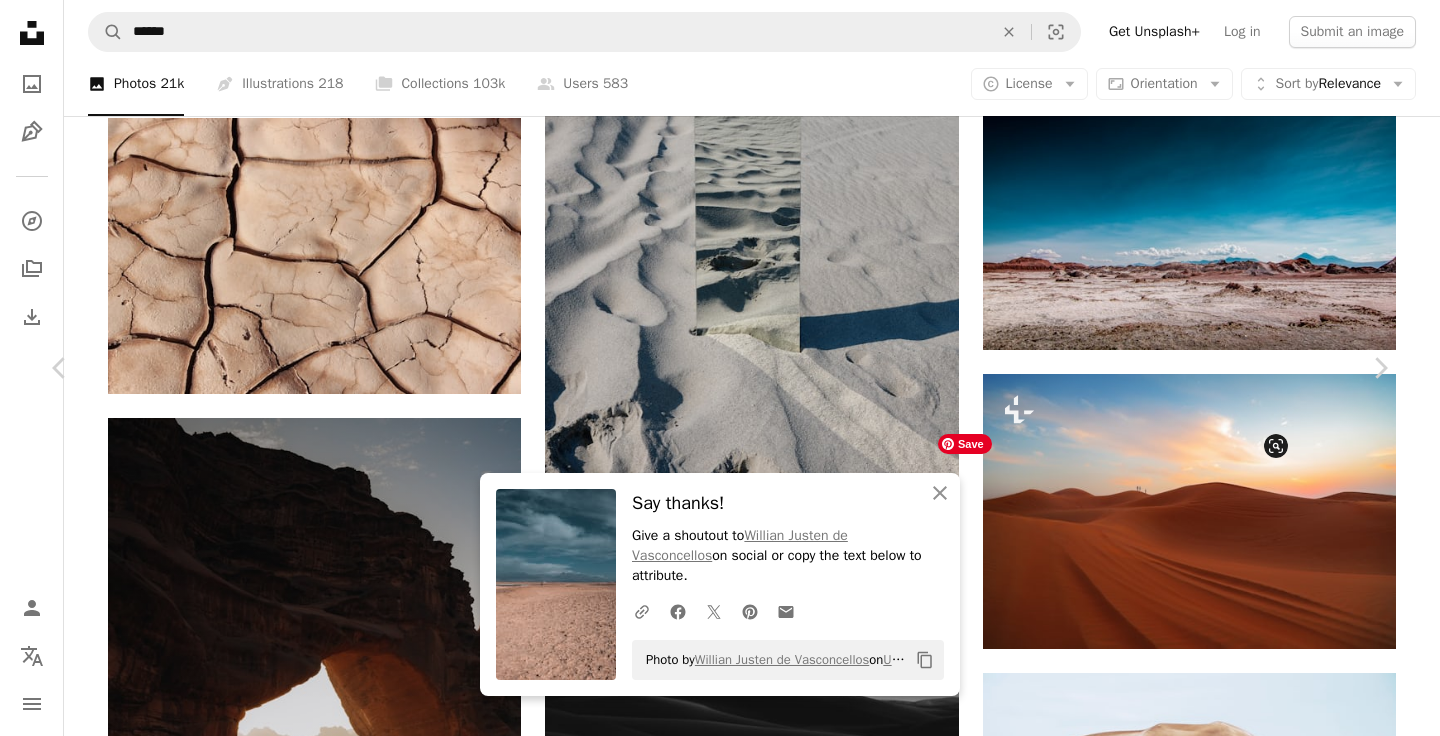 scroll, scrollTop: 1005, scrollLeft: 0, axis: vertical 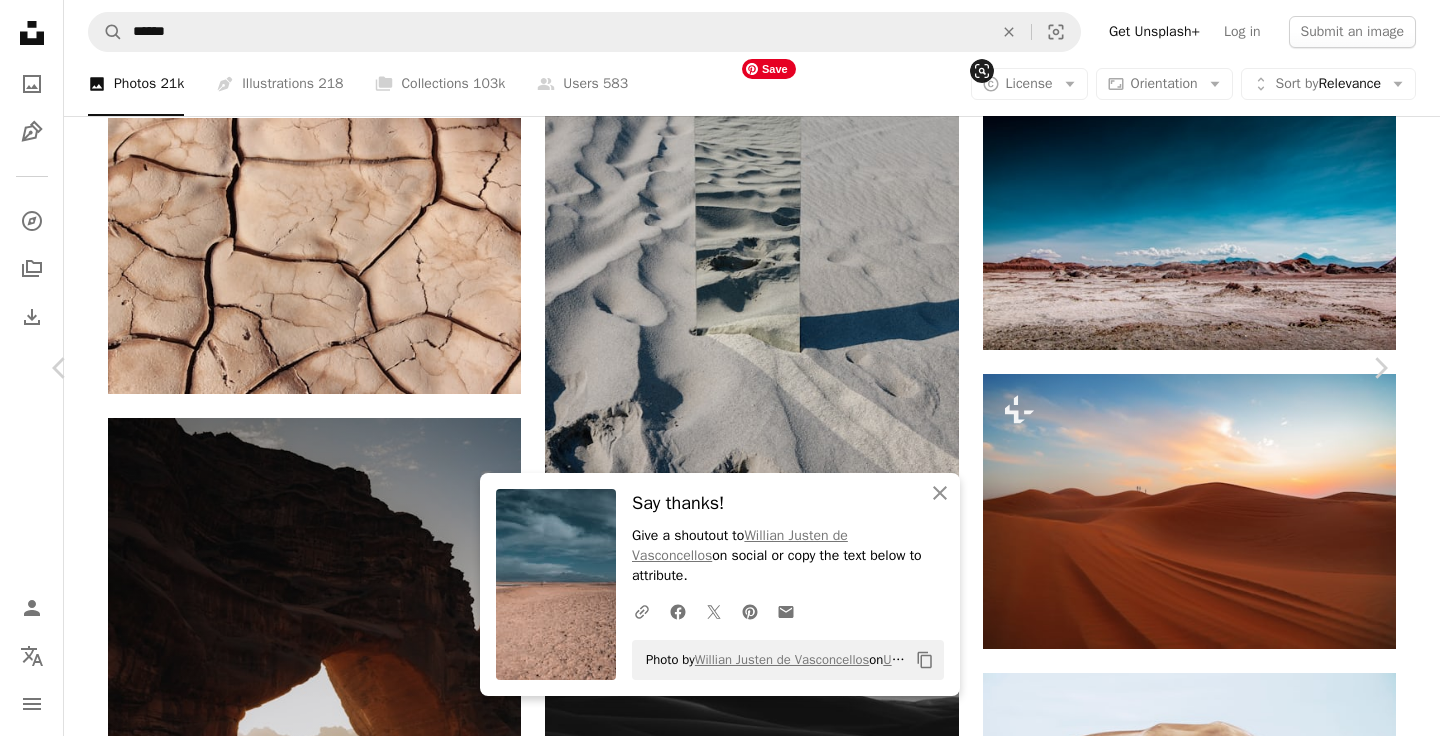 click at bounding box center [858, 4516] 